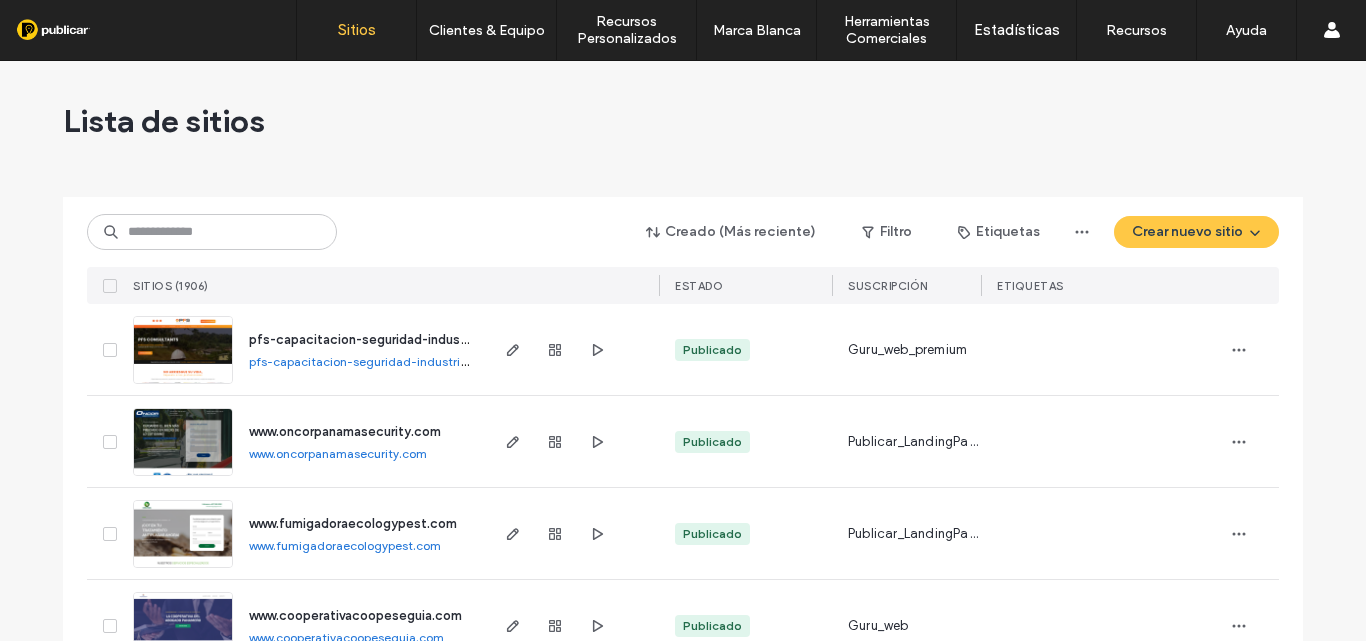 scroll, scrollTop: 0, scrollLeft: 0, axis: both 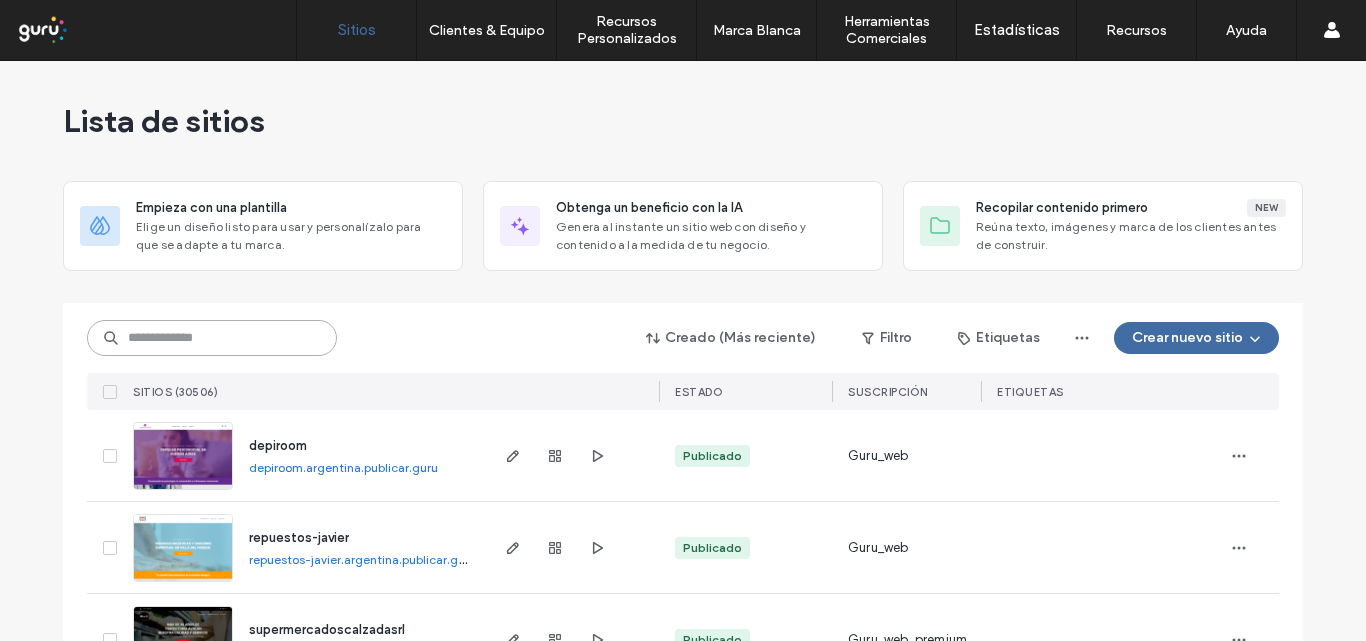 paste on "********" 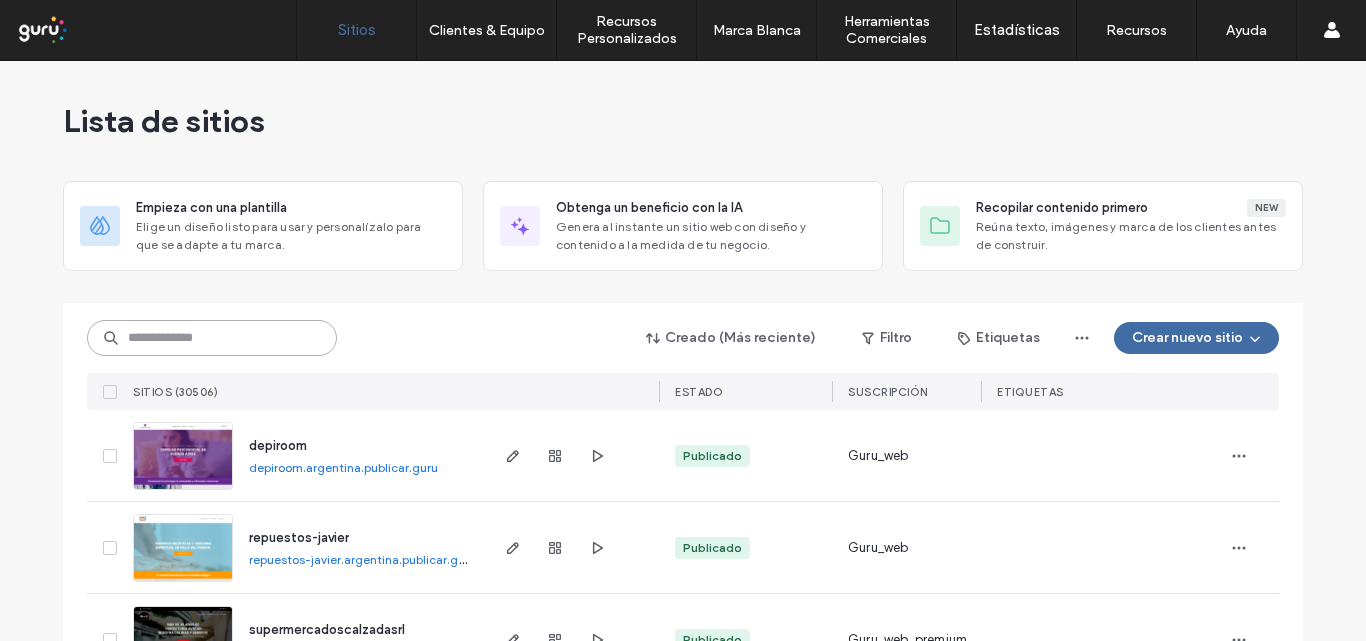click at bounding box center (212, 338) 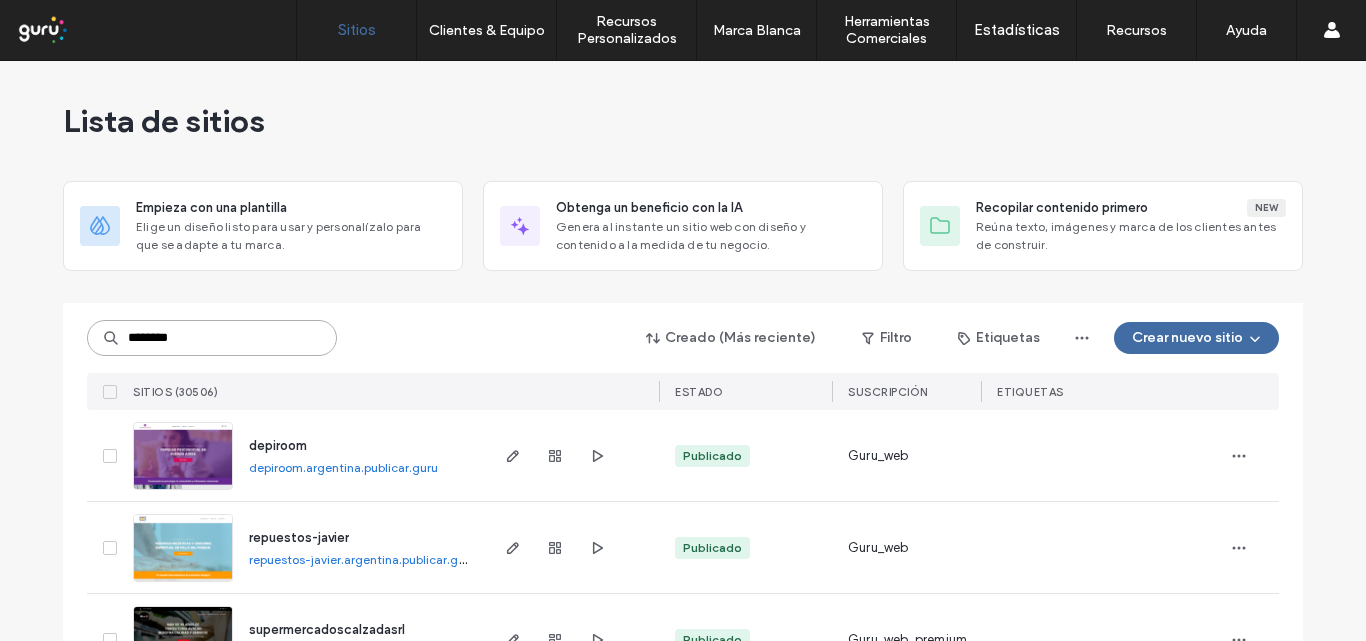 type on "********" 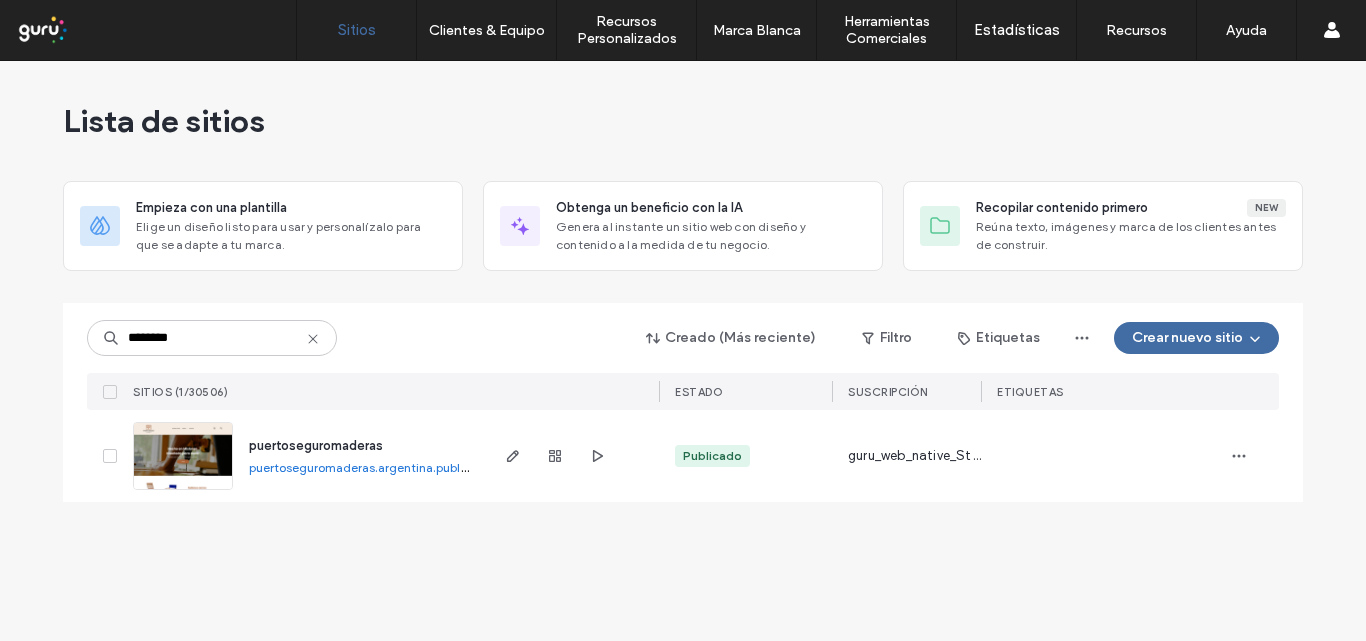 click on "puertoseguromaderas.argentina.publicar.guru" at bounding box center [379, 467] 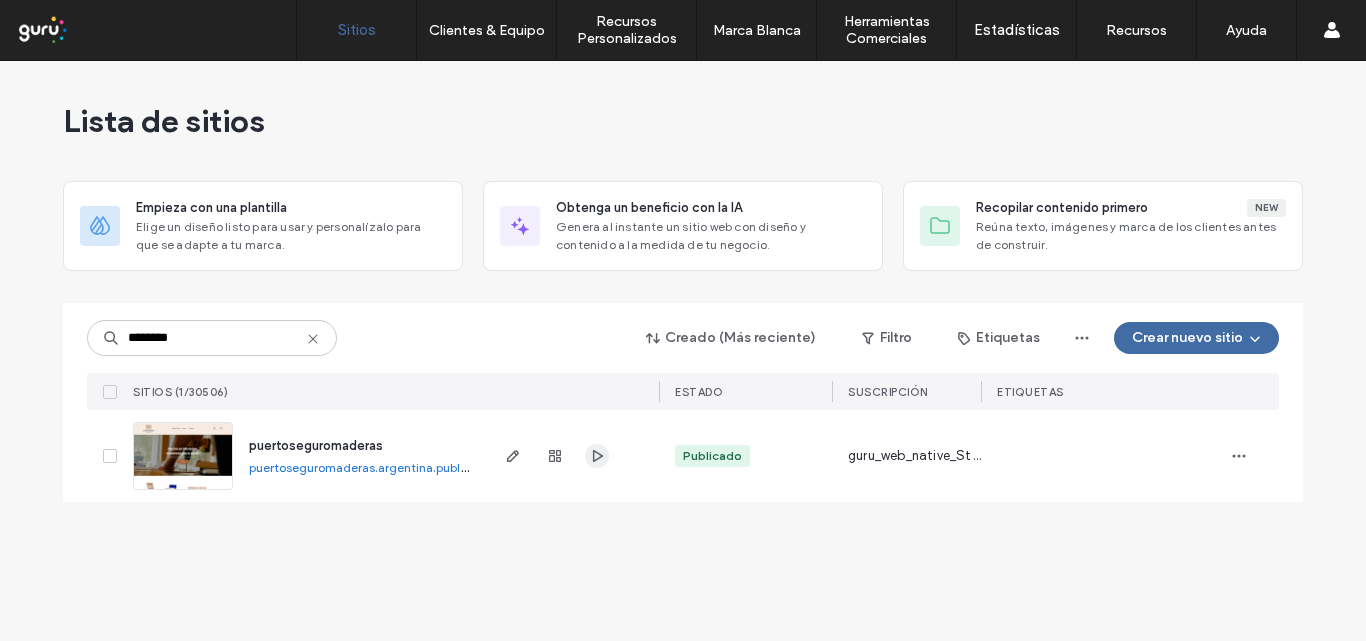 click at bounding box center [597, 456] 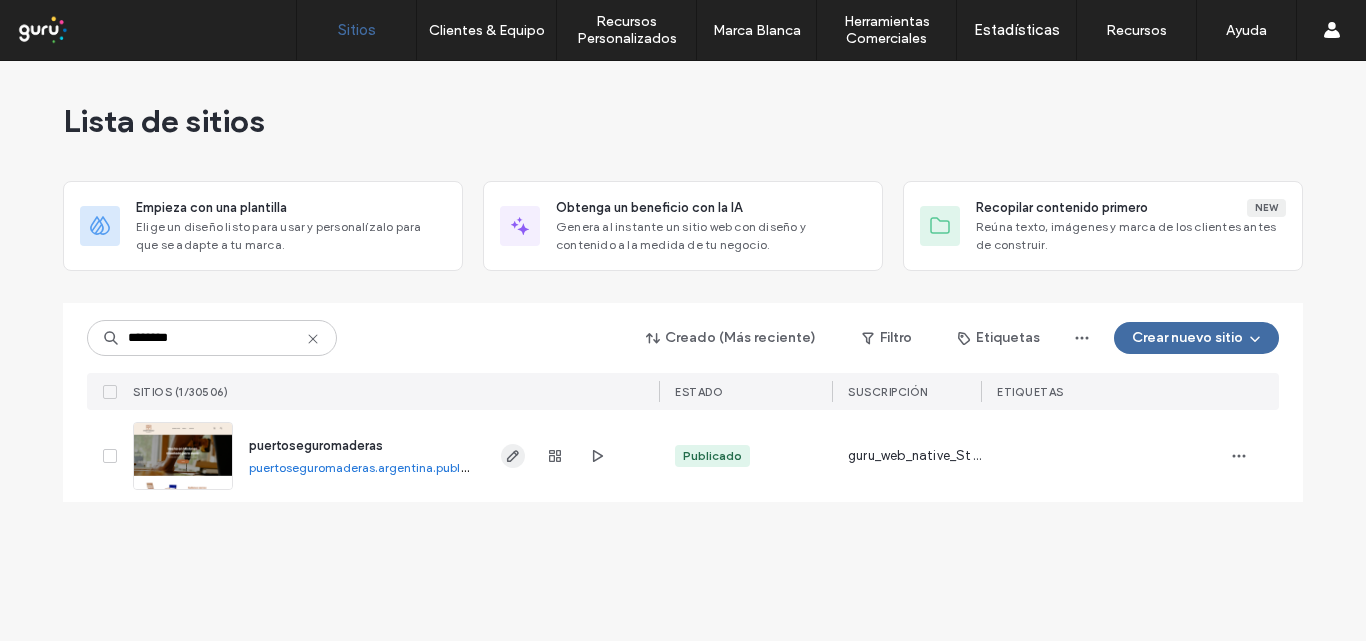 click 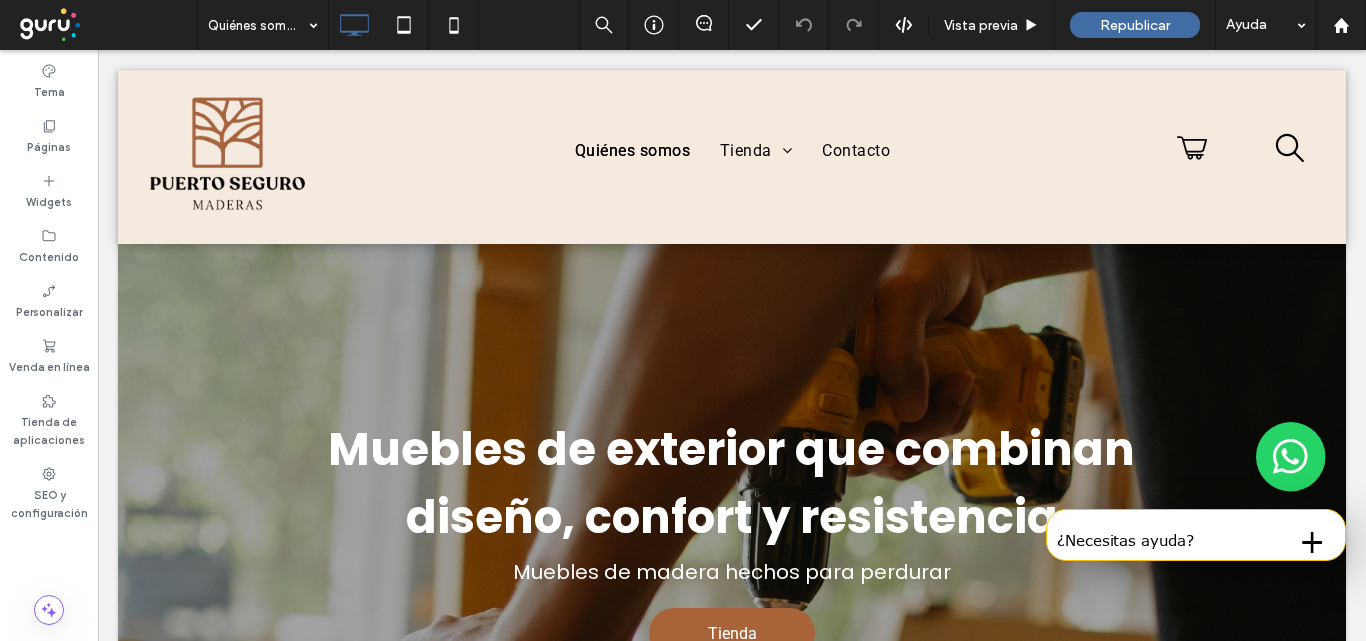 scroll, scrollTop: 0, scrollLeft: 0, axis: both 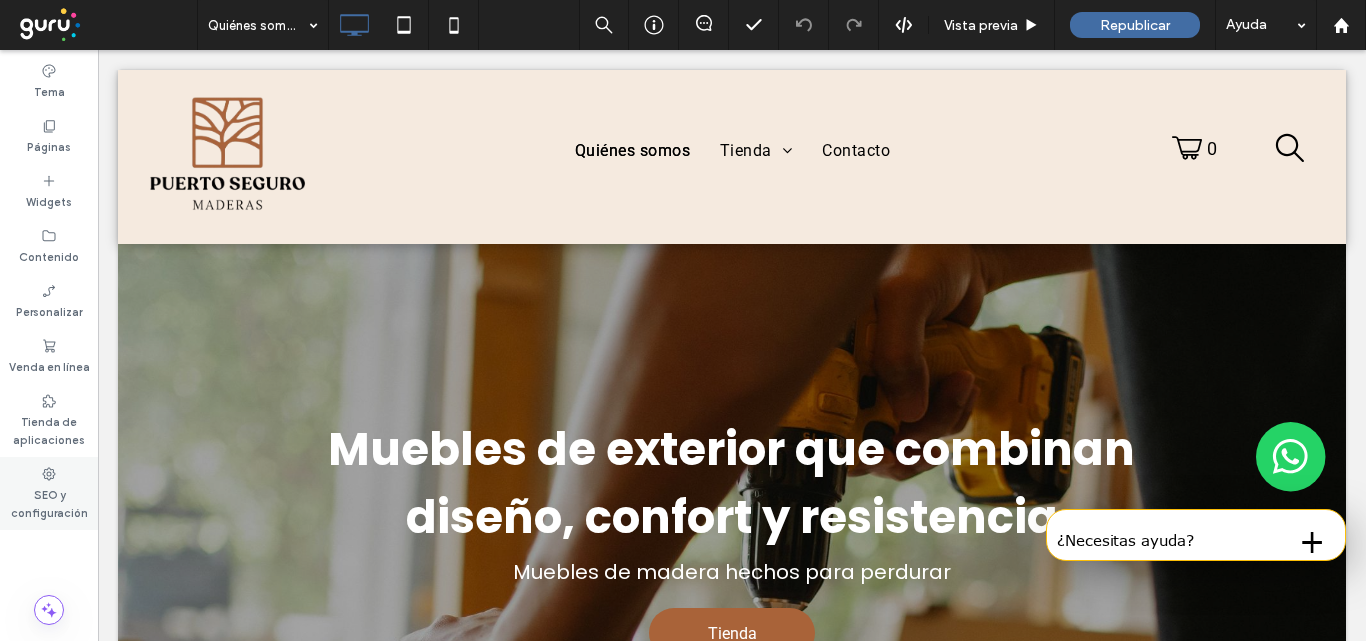 click on "SEO y configuración" at bounding box center [49, 502] 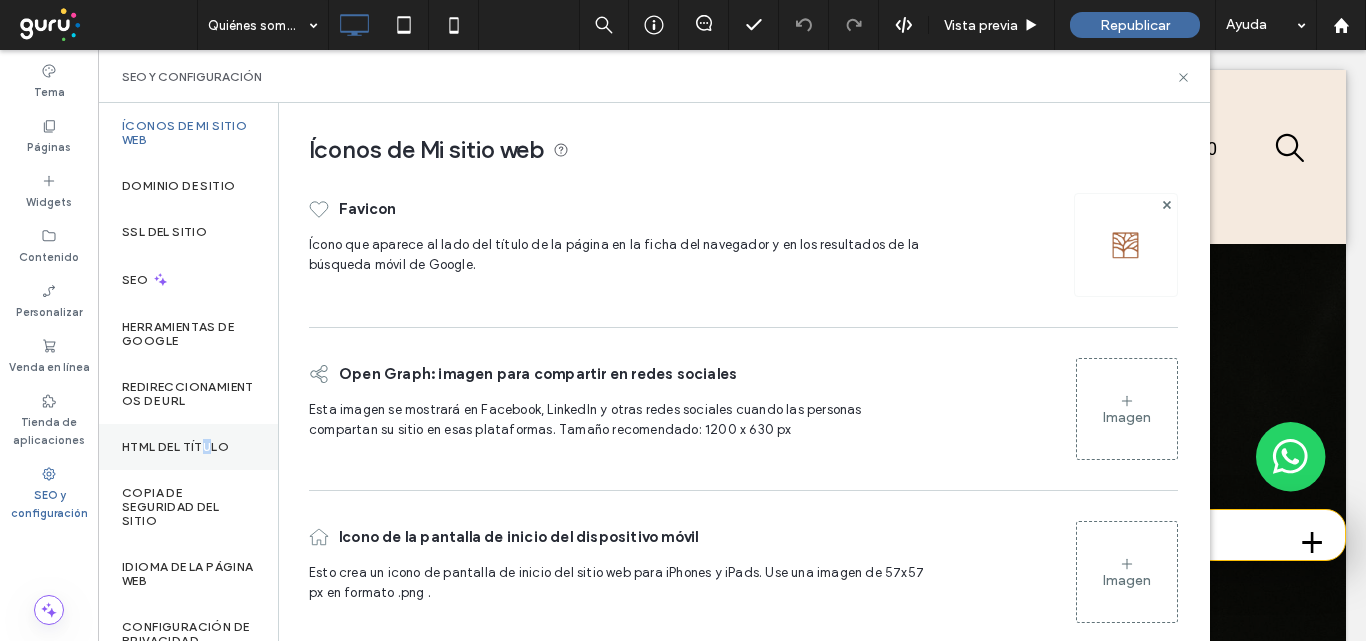 click on "HTML del título" at bounding box center [175, 447] 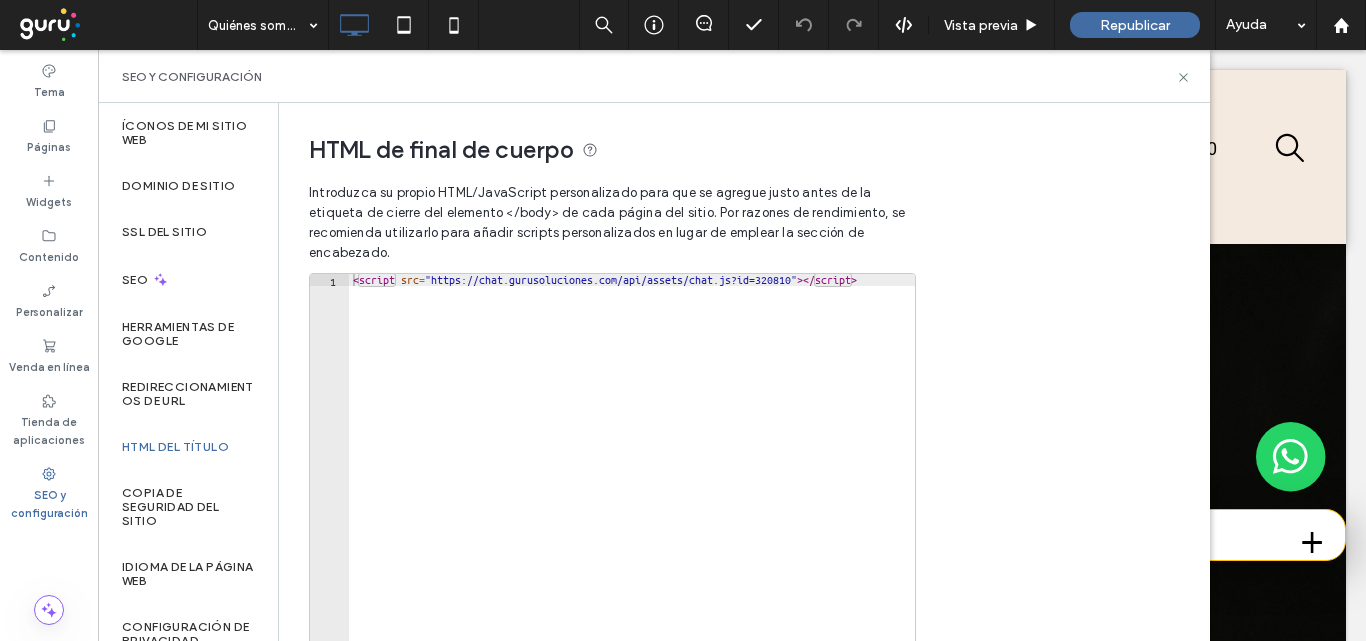 click on "< script   src = "https://chat.gurusoluciones.com/api/assets/chat.js?id=320810" > </ script >" at bounding box center [632, 485] 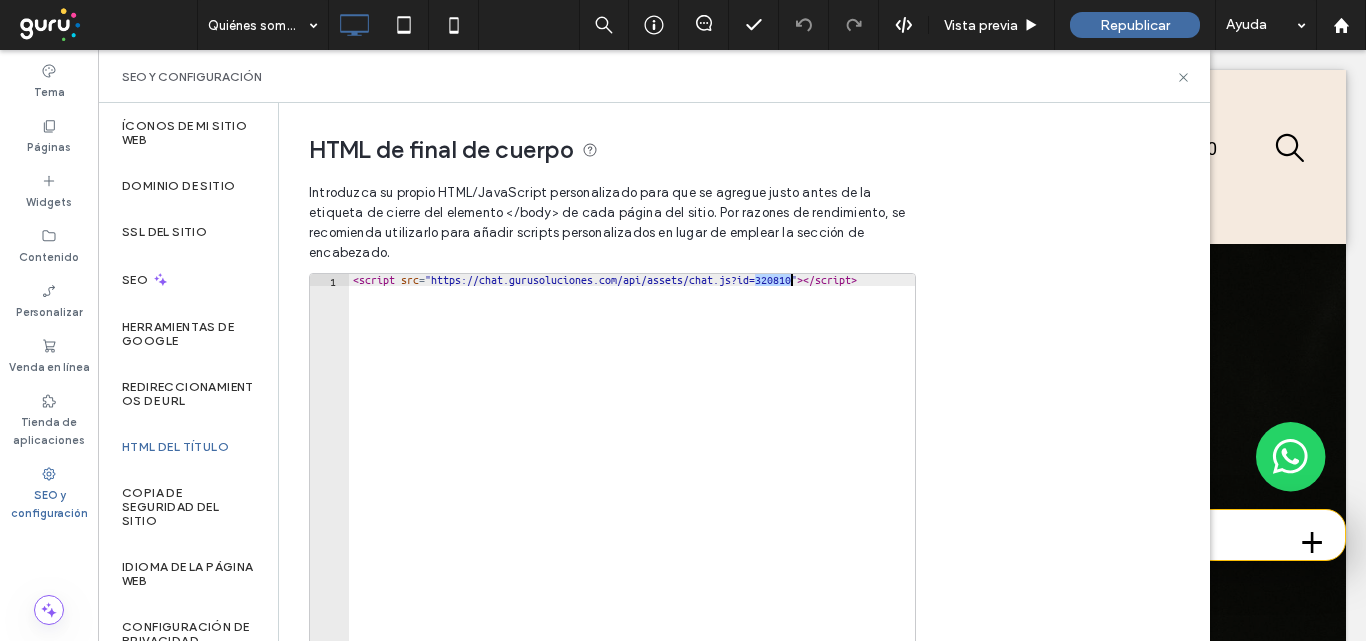 click on "< script   src = "https://chat.gurusoluciones.com/api/assets/chat.js?id=320810" > </ script >" at bounding box center (632, 485) 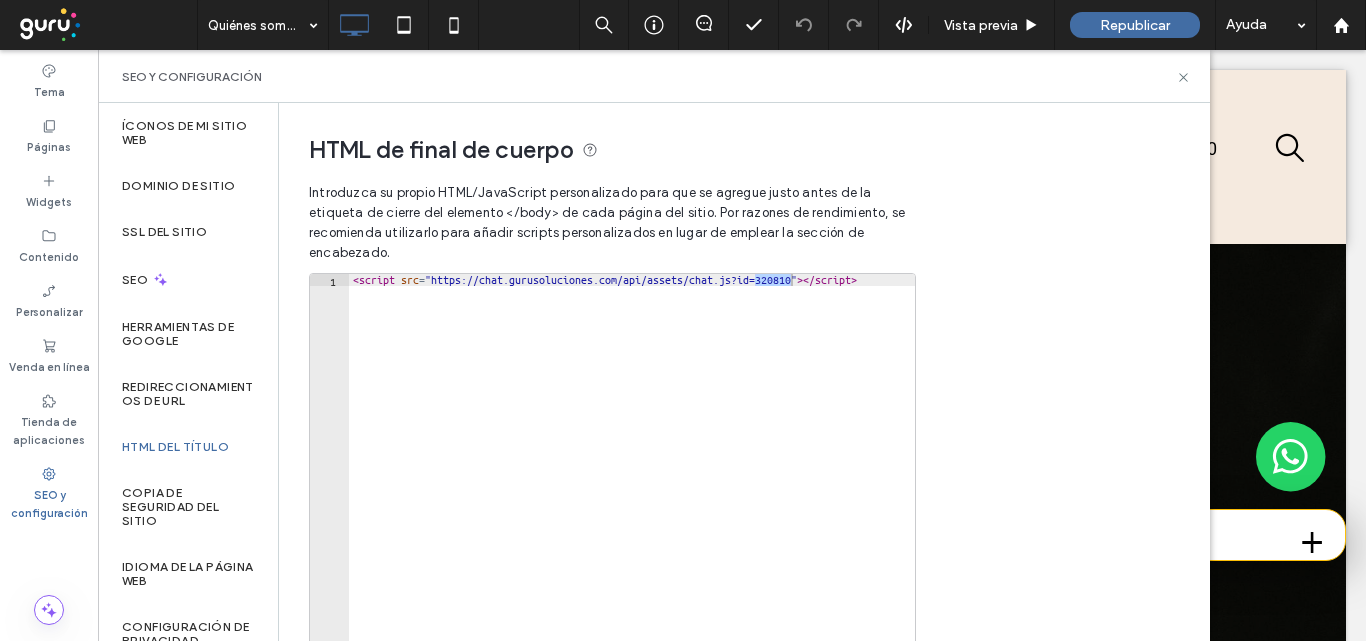 click on "< script   src = "https://chat.gurusoluciones.com/api/assets/chat.js?id=320810" > </ script >" at bounding box center [632, 485] 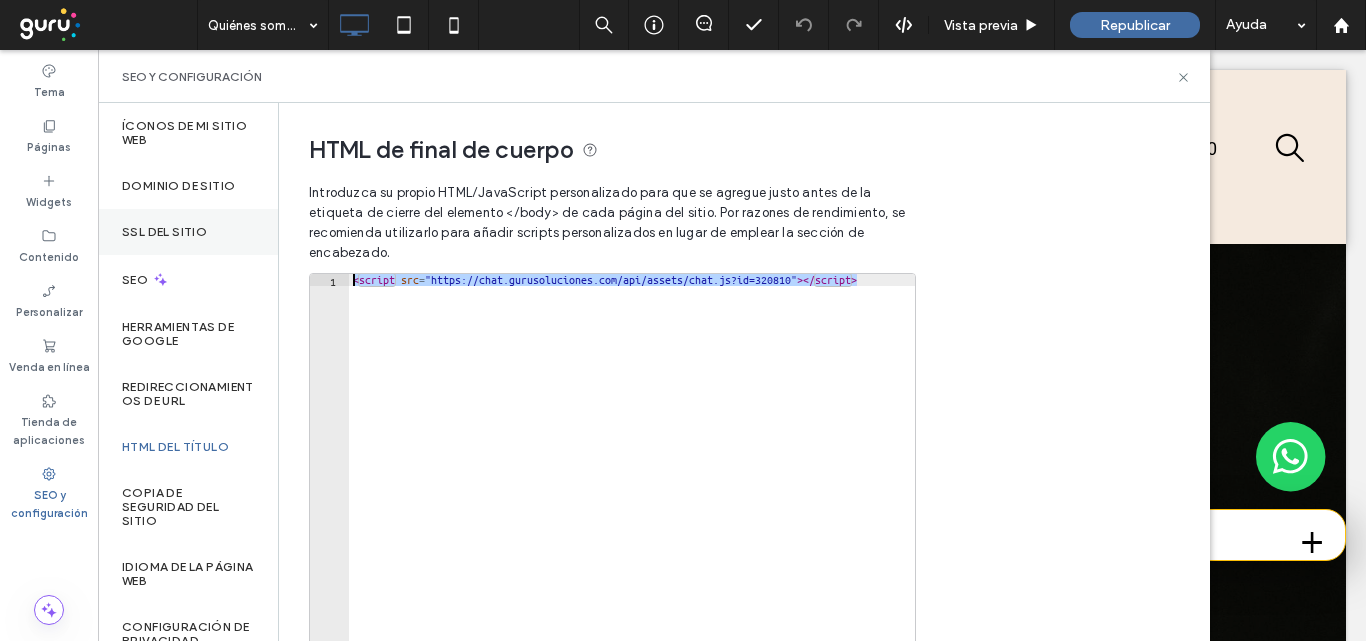 drag, startPoint x: 841, startPoint y: 273, endPoint x: 222, endPoint y: 239, distance: 619.93304 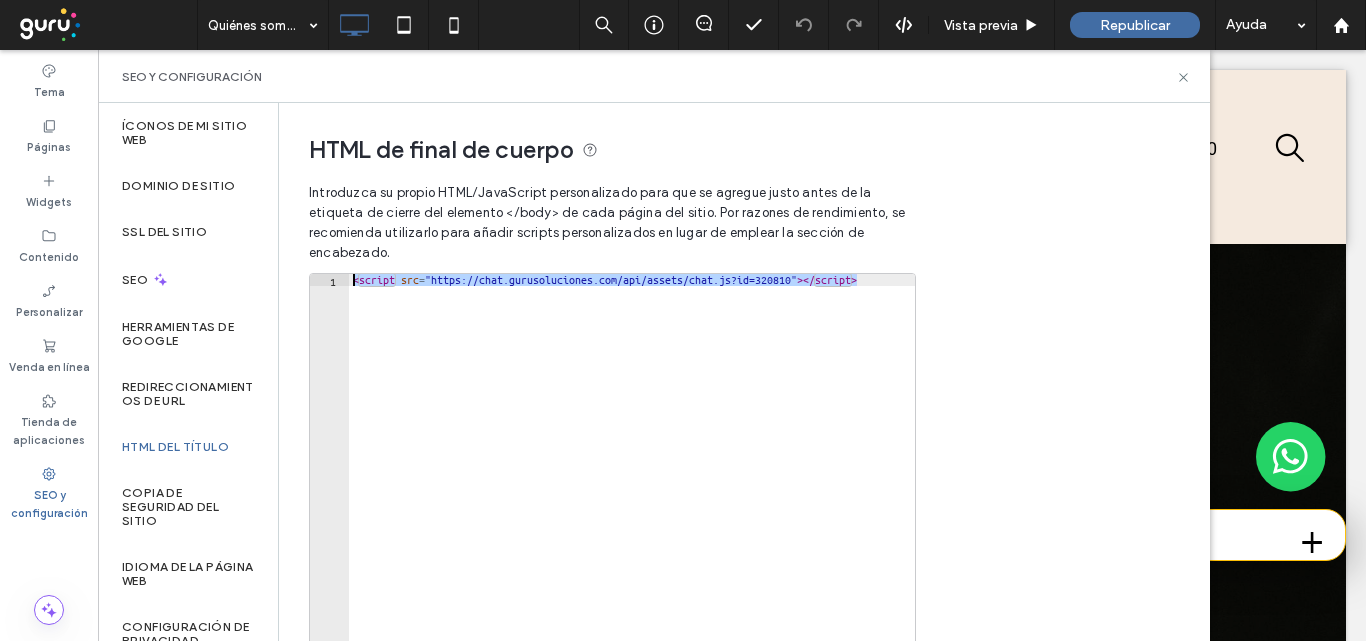 paste on "**********" 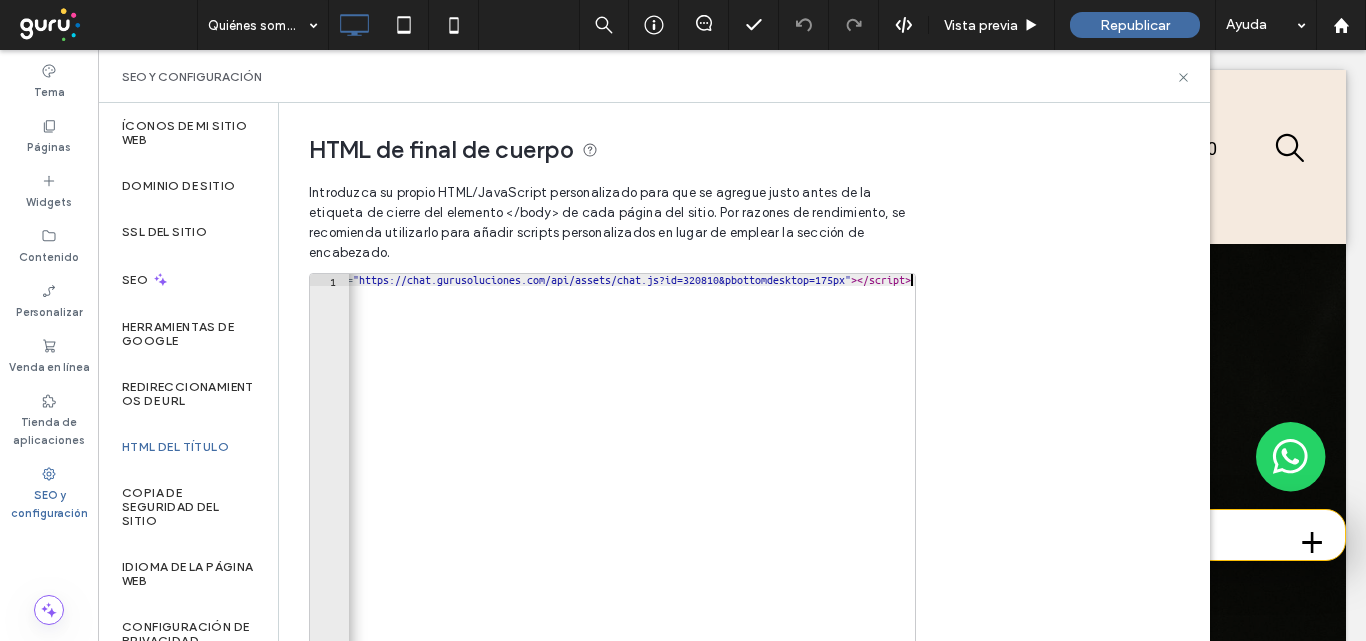 scroll, scrollTop: 0, scrollLeft: 72, axis: horizontal 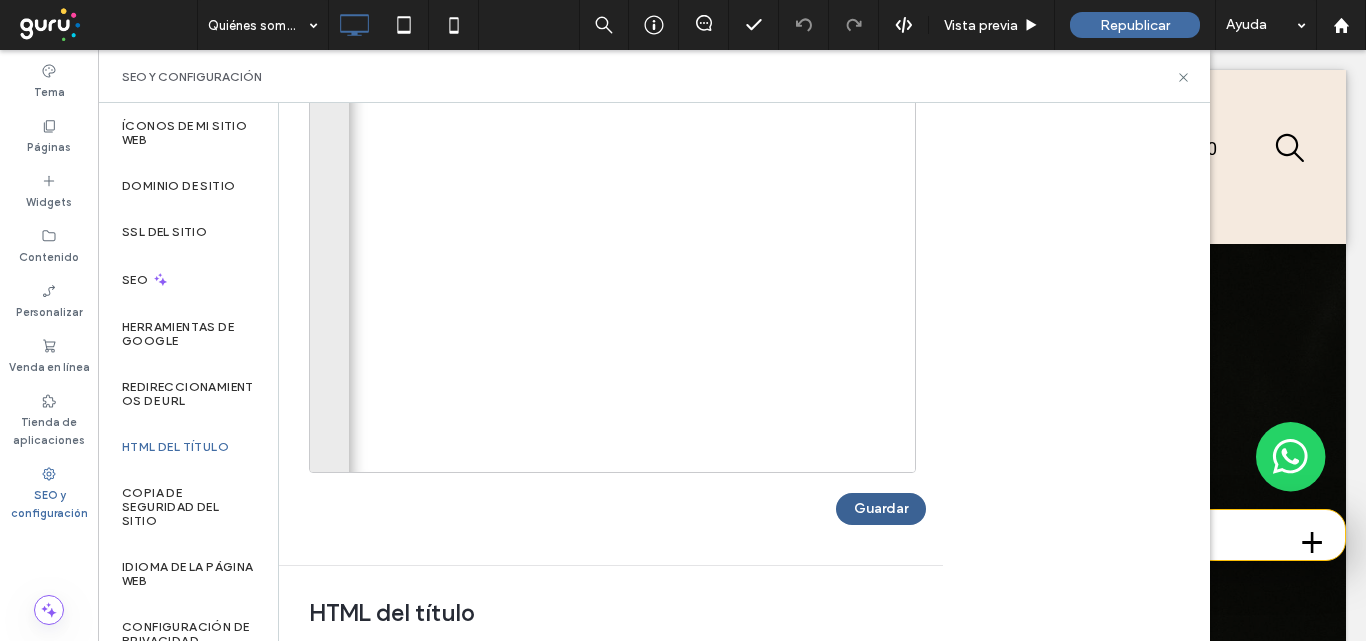 click on "Guardar" at bounding box center [881, 509] 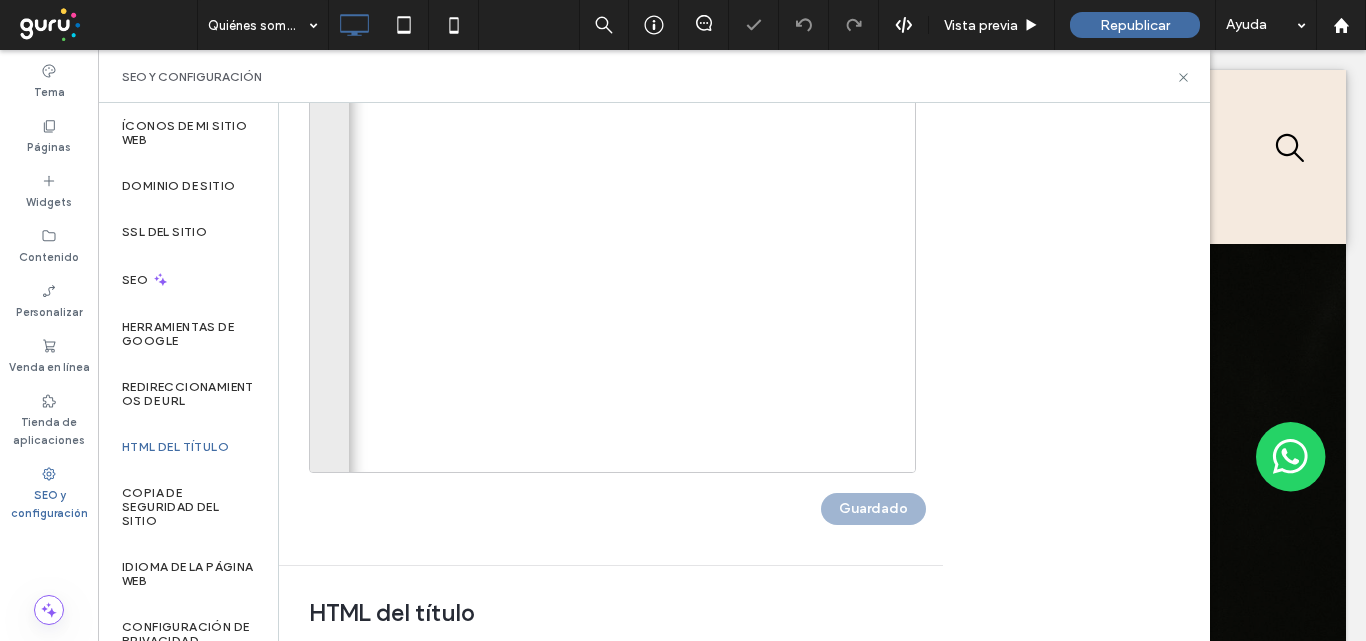 scroll, scrollTop: 0, scrollLeft: 0, axis: both 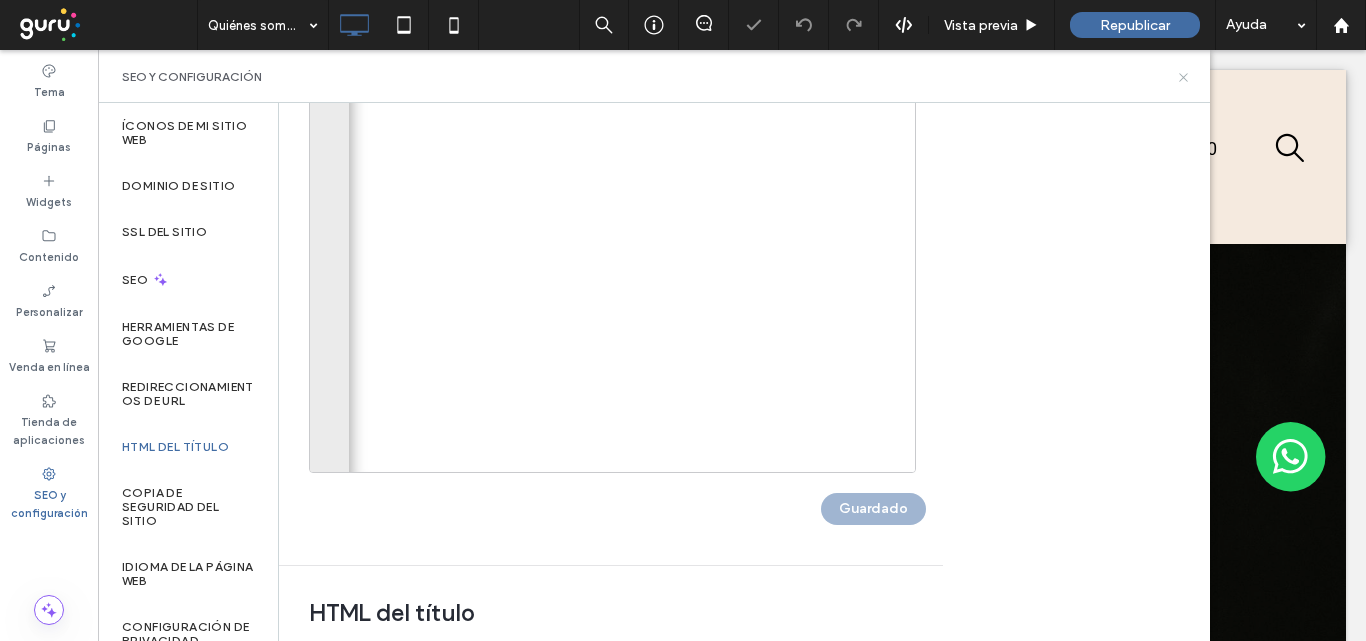 click 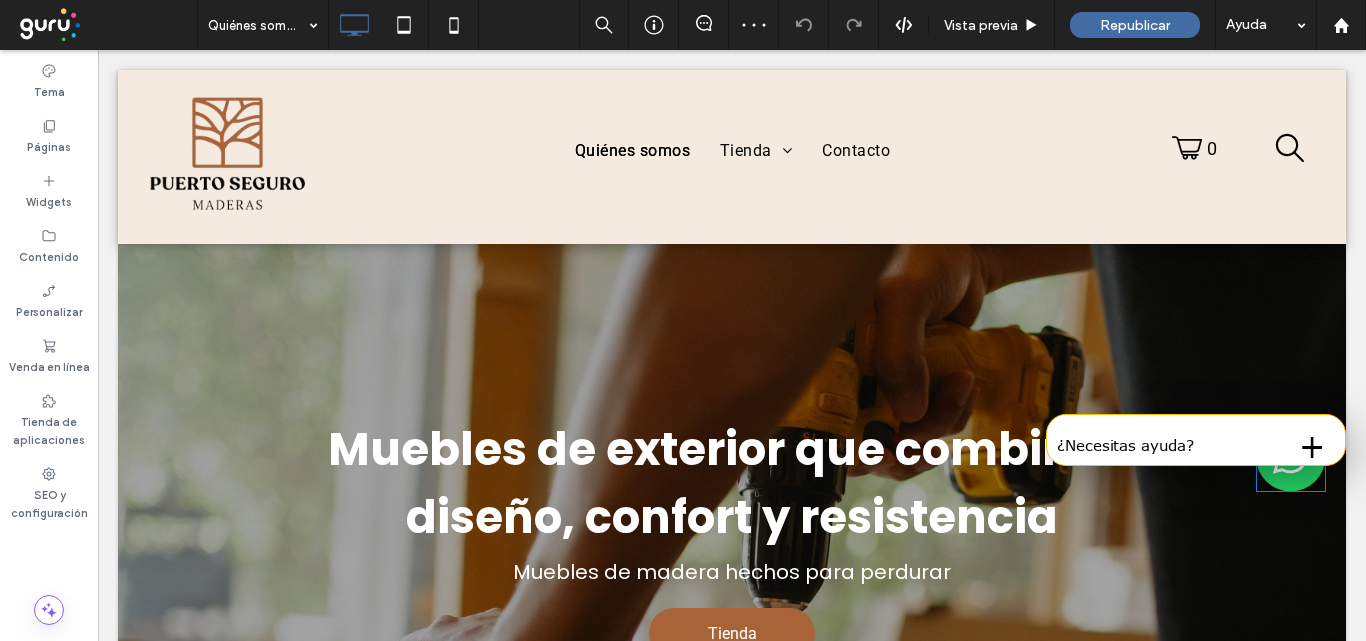 click at bounding box center (1291, 457) 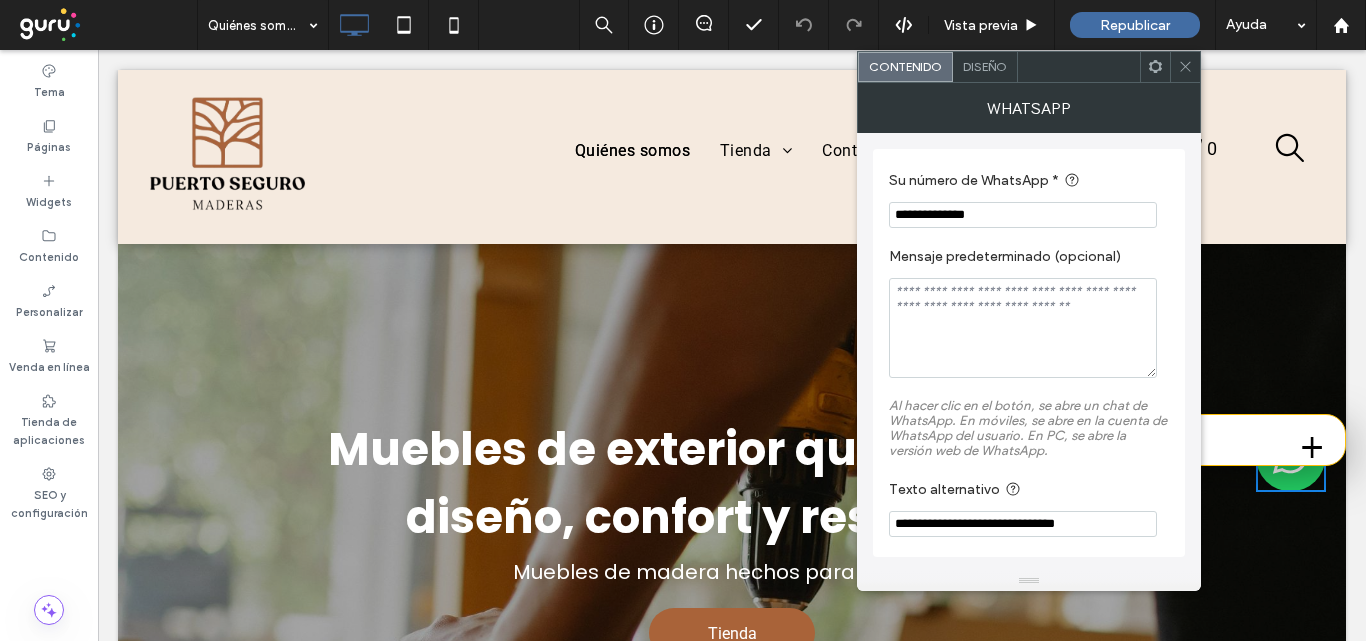 click on "Diseño" at bounding box center [985, 66] 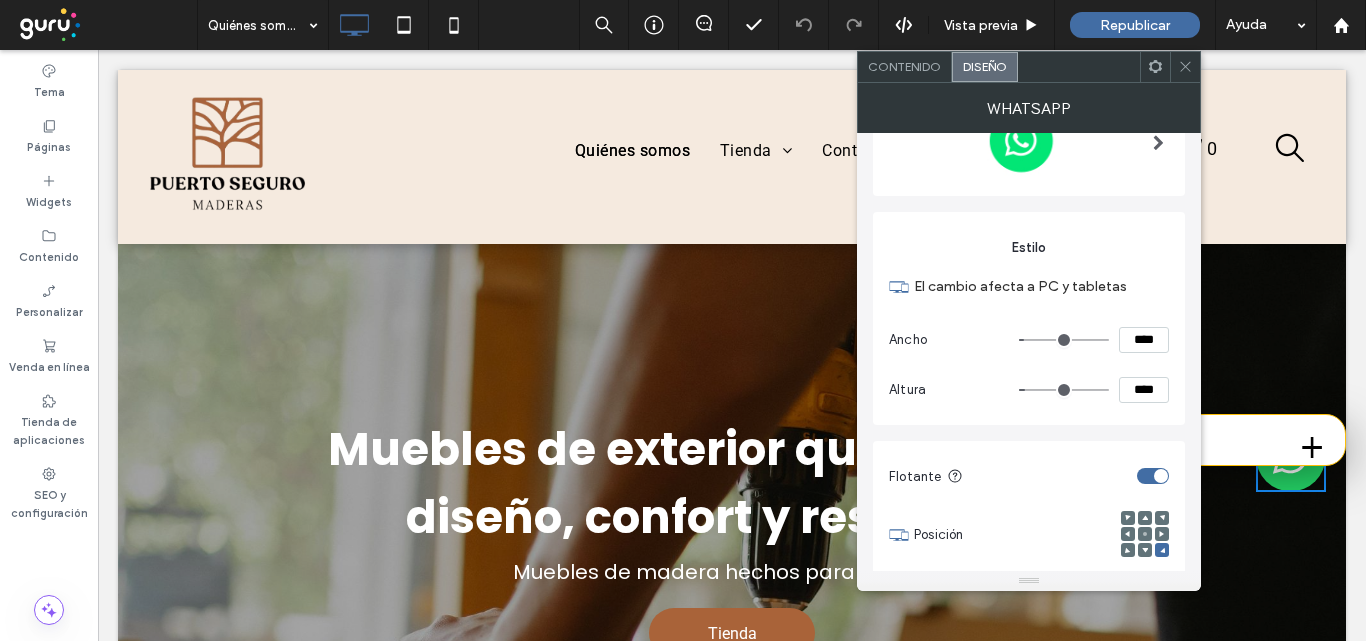 scroll, scrollTop: 285, scrollLeft: 0, axis: vertical 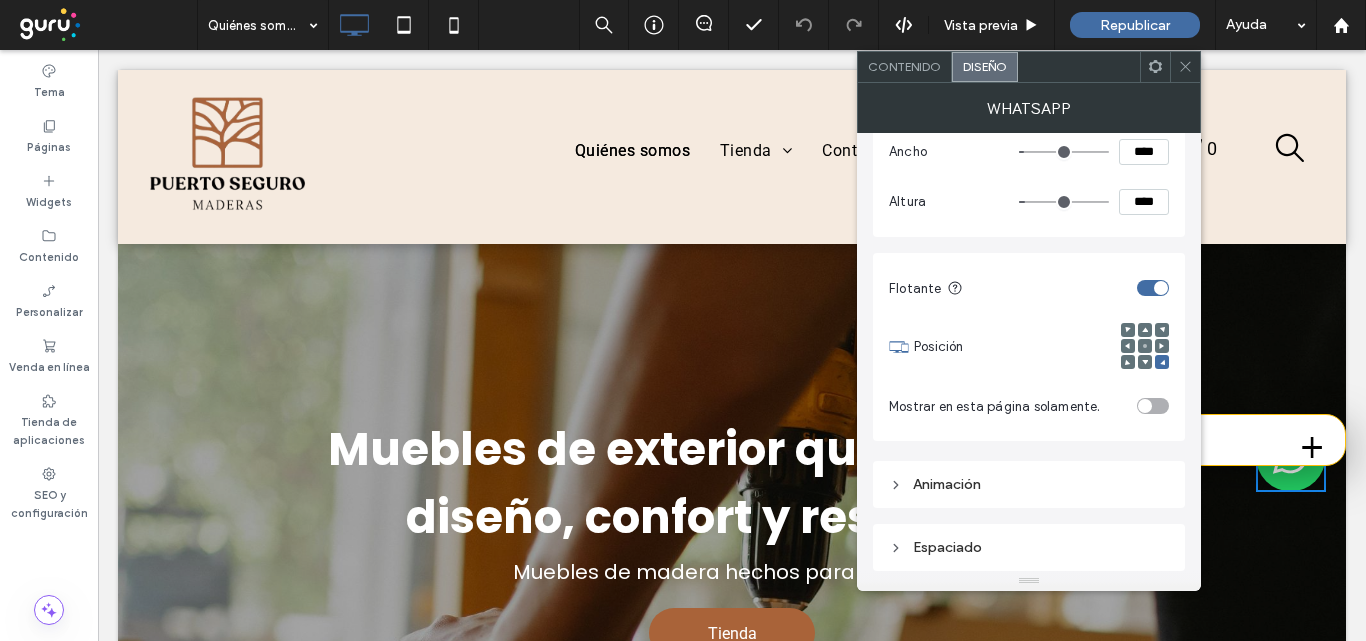 click on "Espaciado" at bounding box center (1029, 547) 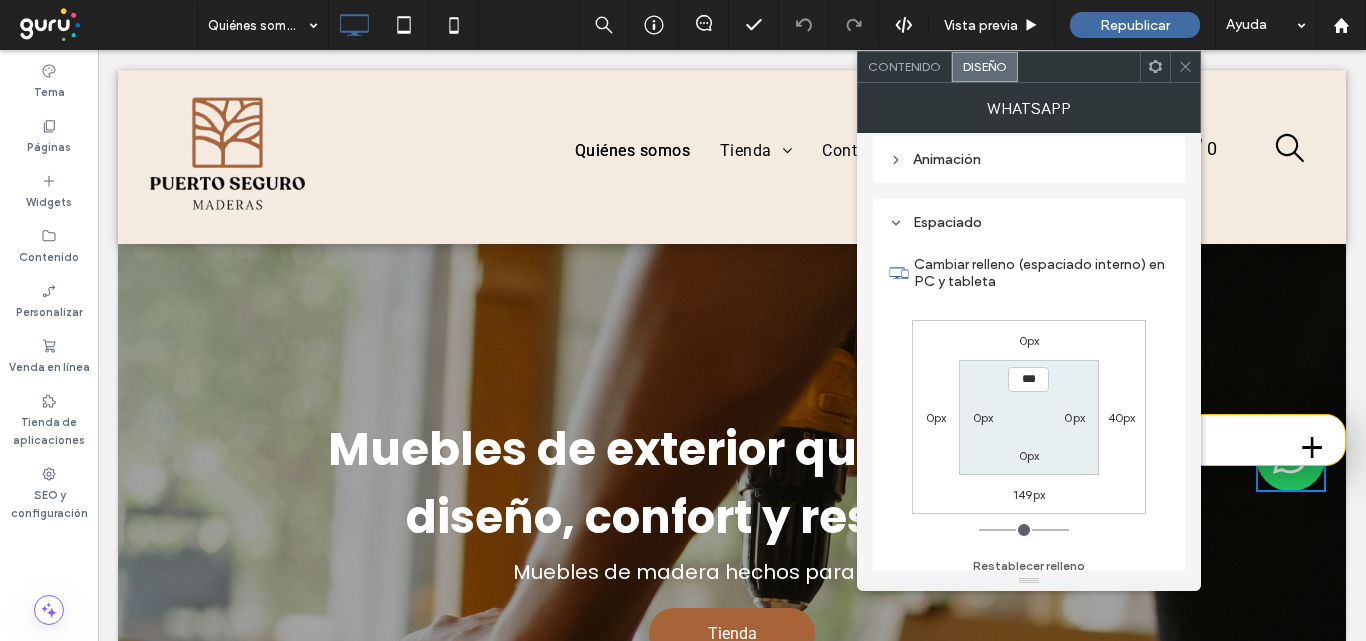 scroll, scrollTop: 635, scrollLeft: 0, axis: vertical 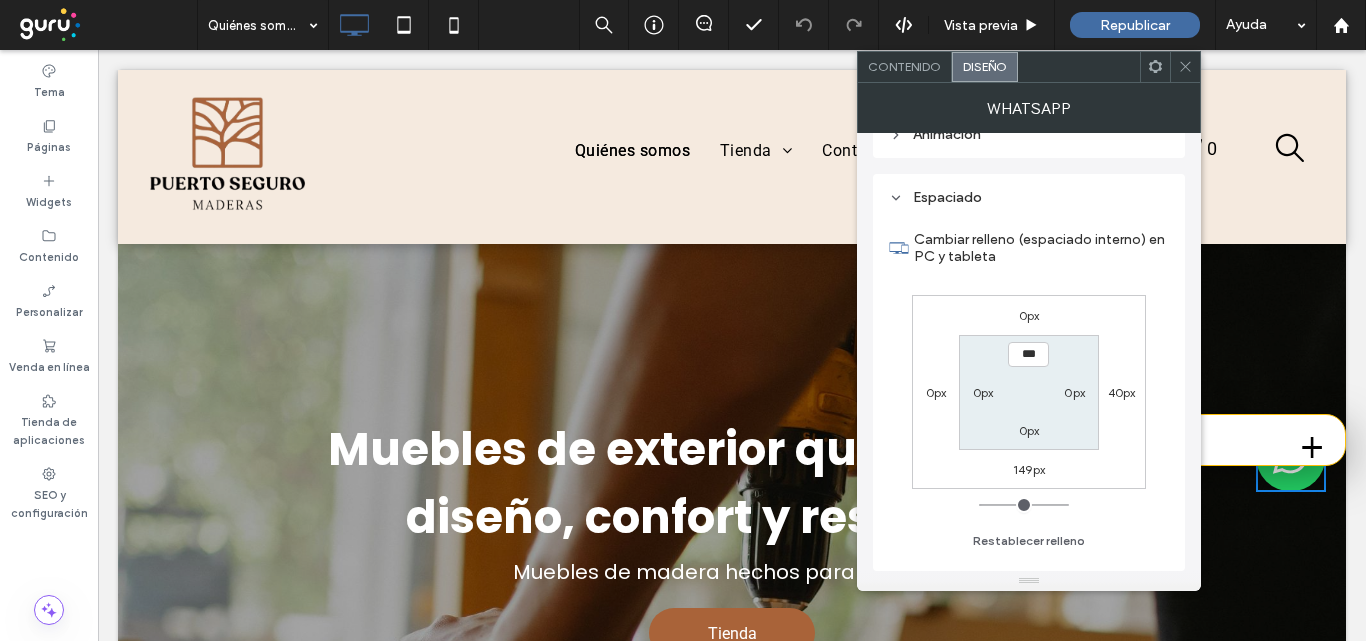 drag, startPoint x: 1029, startPoint y: 468, endPoint x: 1005, endPoint y: 497, distance: 37.64306 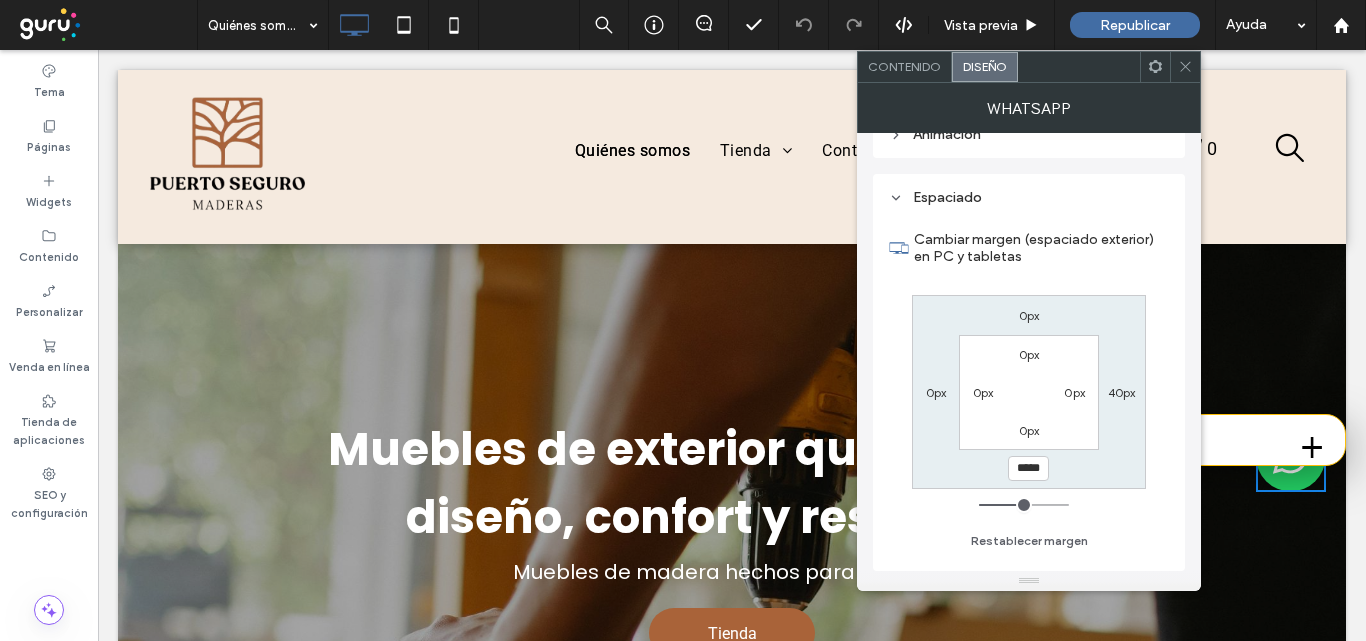 type on "***" 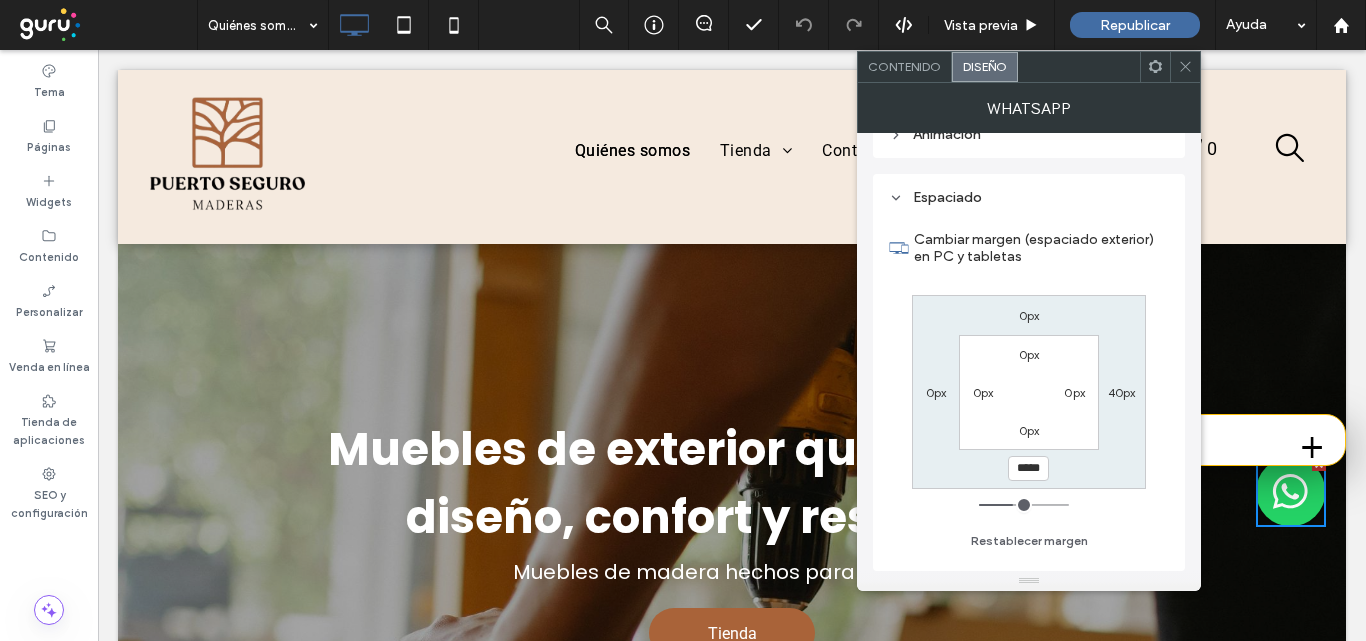 type on "***" 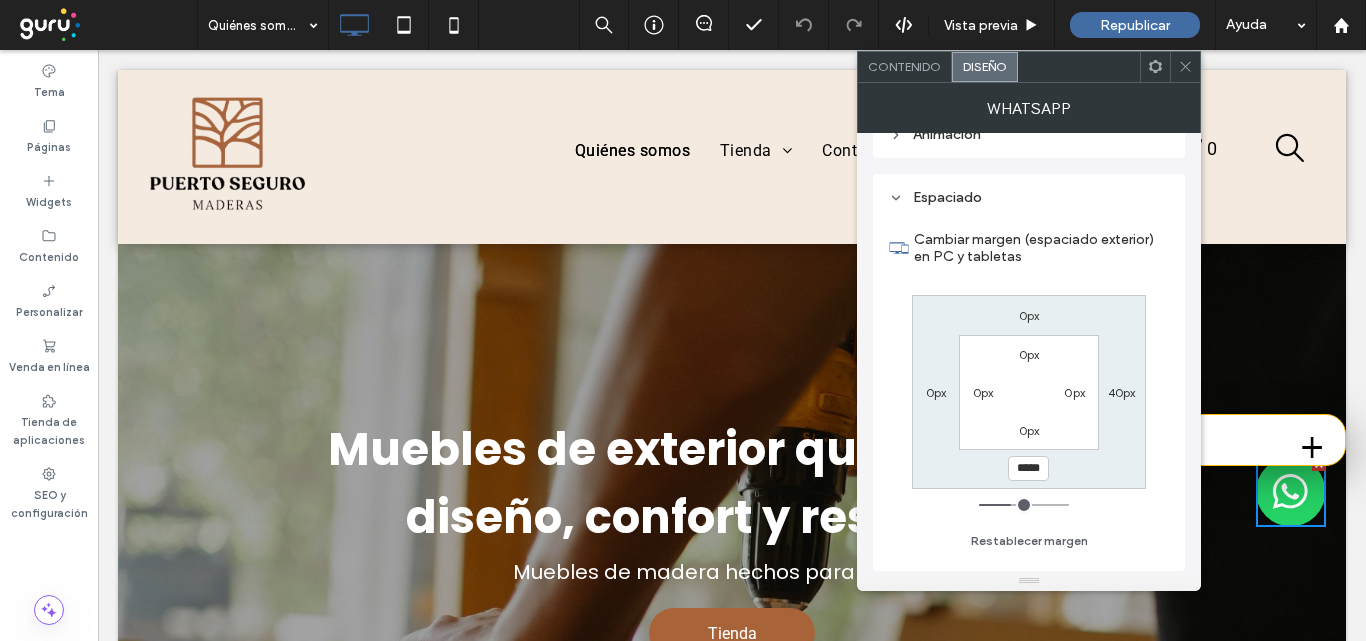 type on "**" 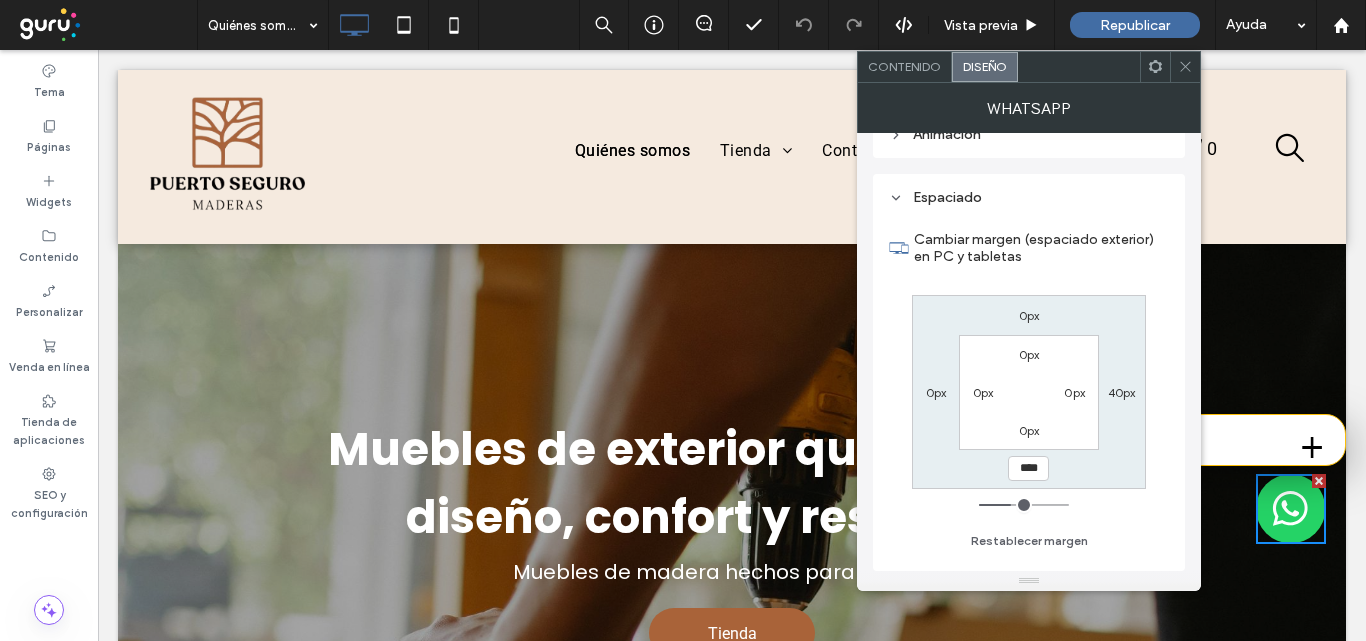 type on "**" 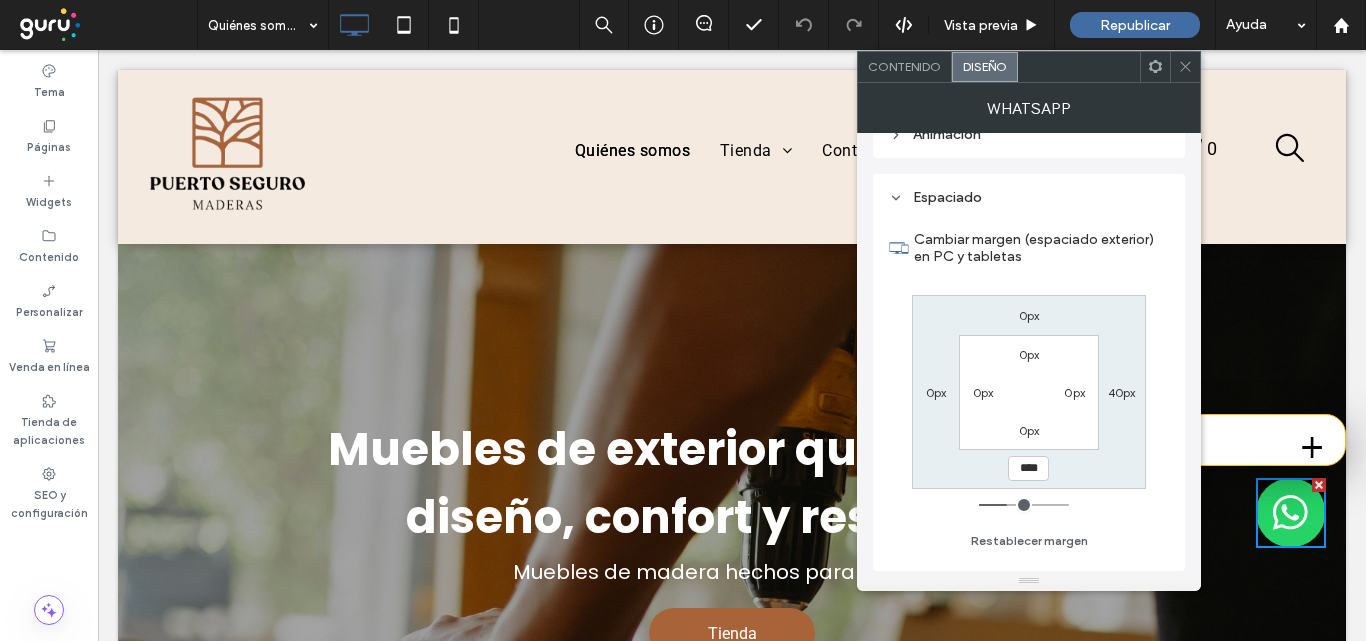 drag, startPoint x: 1020, startPoint y: 506, endPoint x: 1010, endPoint y: 505, distance: 10.049875 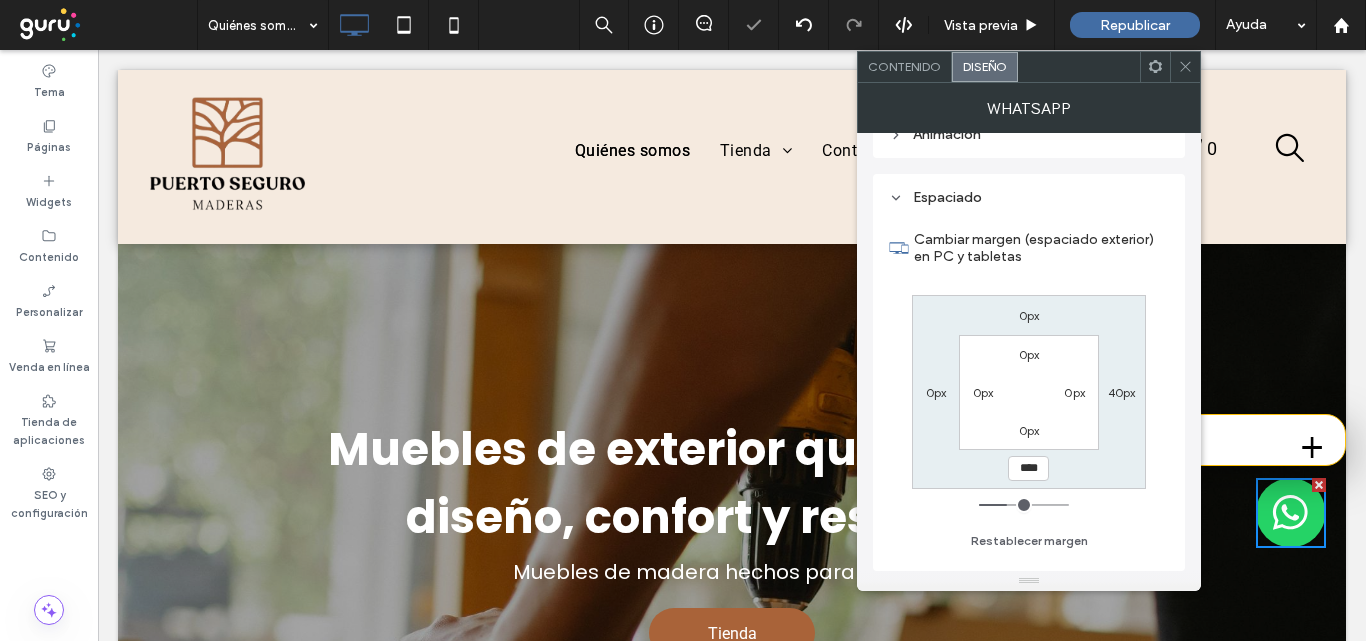 click 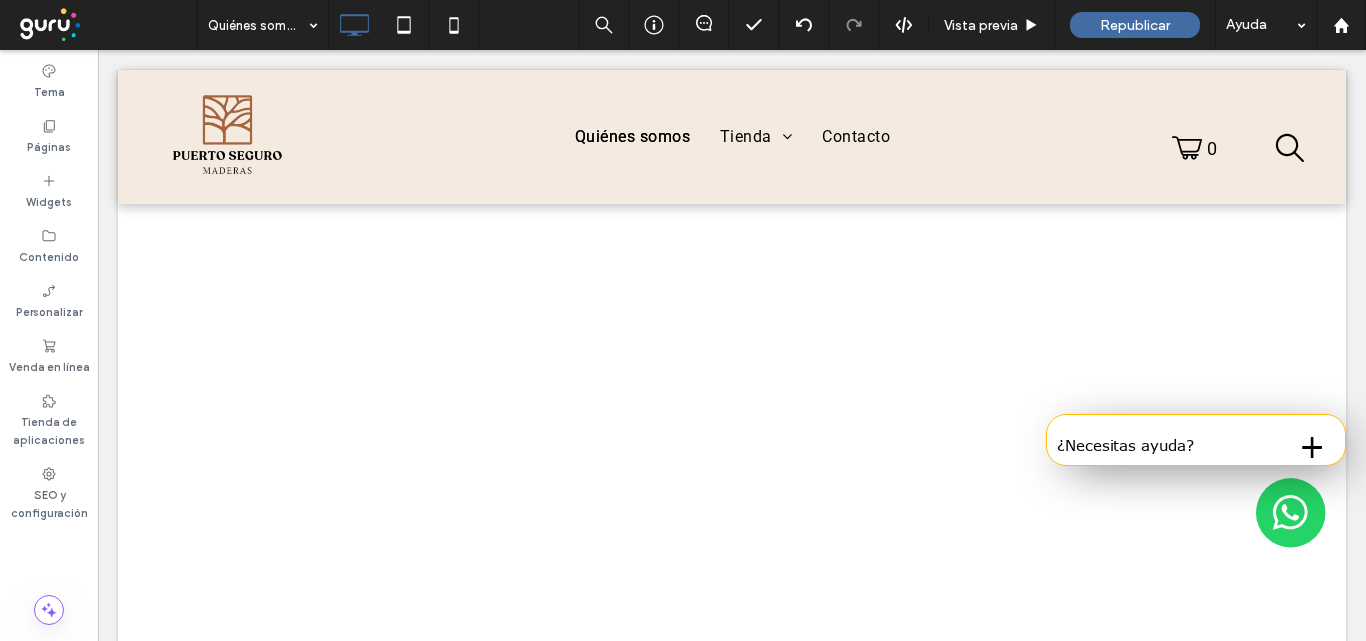 scroll, scrollTop: 3169, scrollLeft: 0, axis: vertical 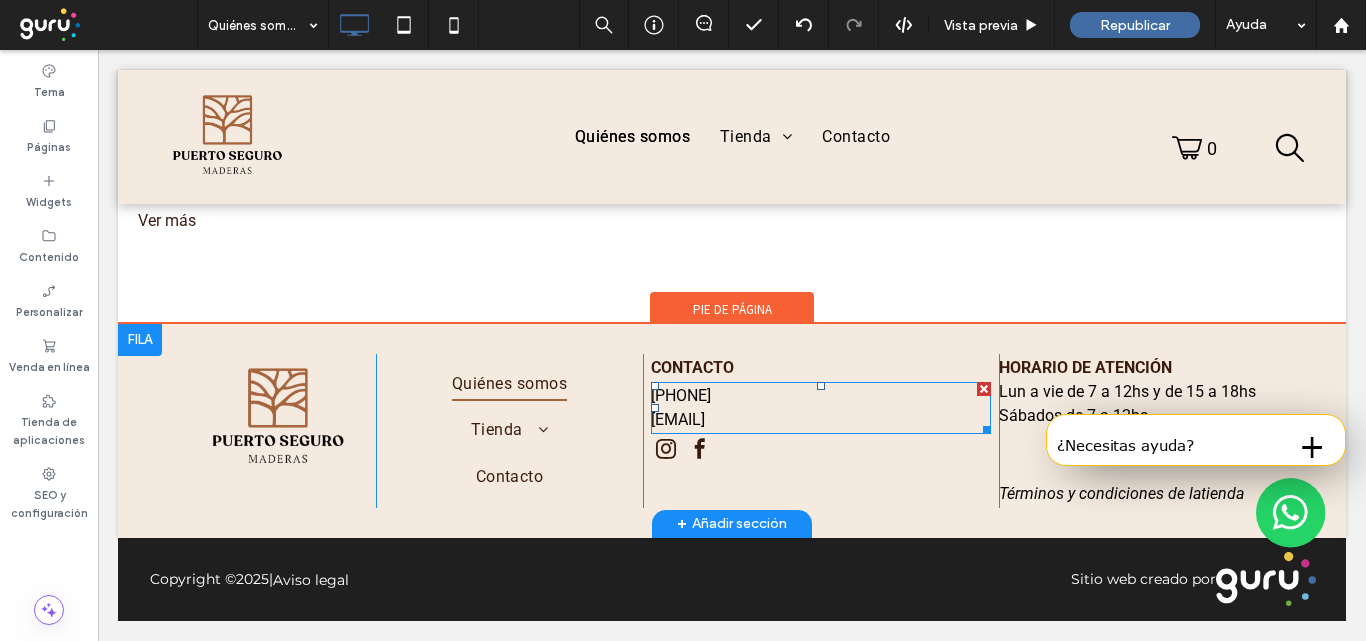 drag, startPoint x: 756, startPoint y: 391, endPoint x: 761, endPoint y: 423, distance: 32.38827 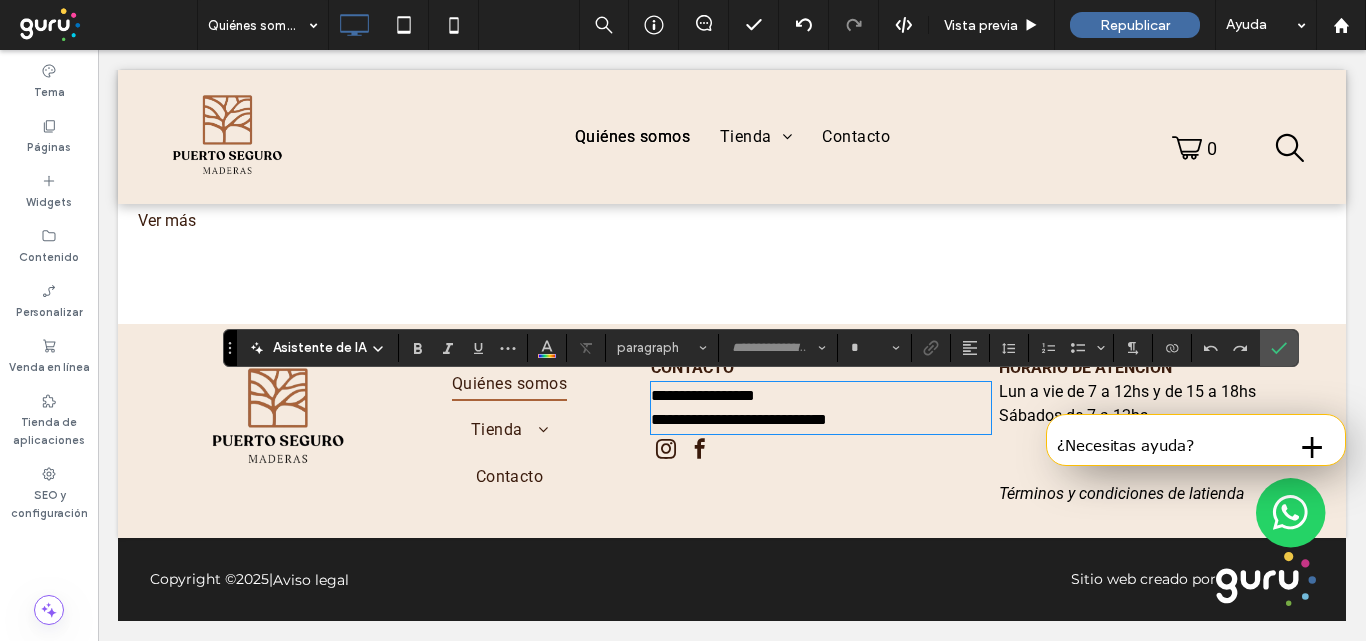 type on "******" 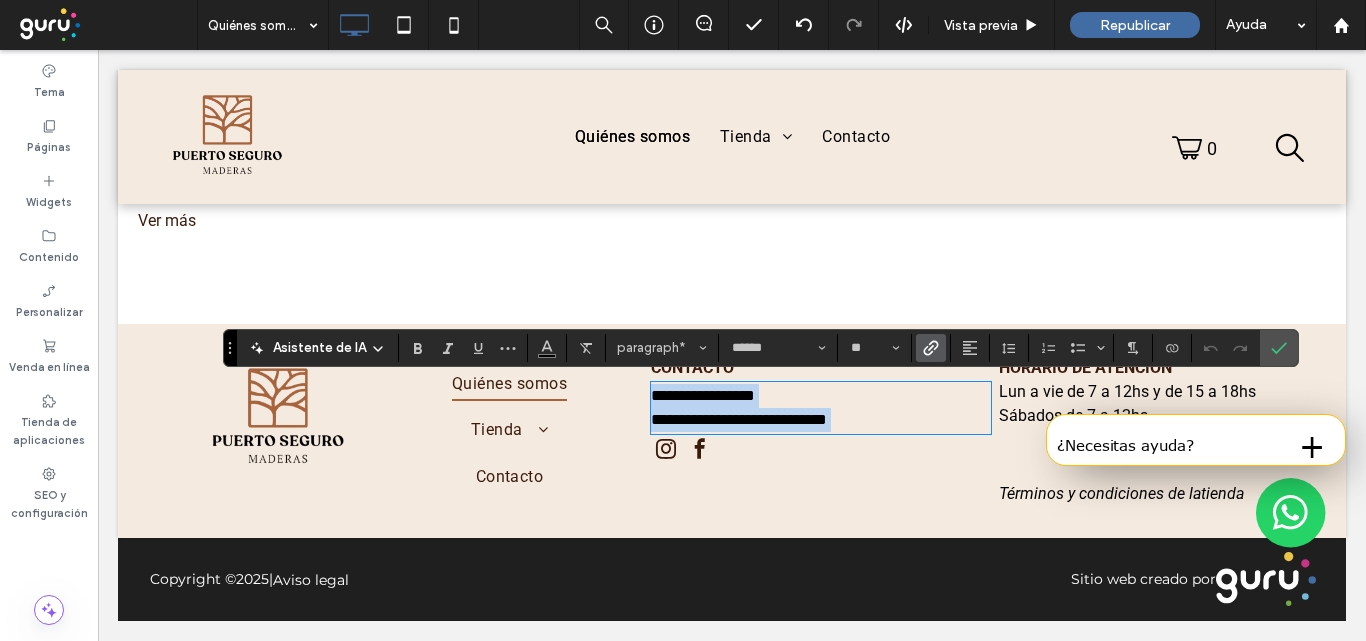 click on "**********" at bounding box center (703, 395) 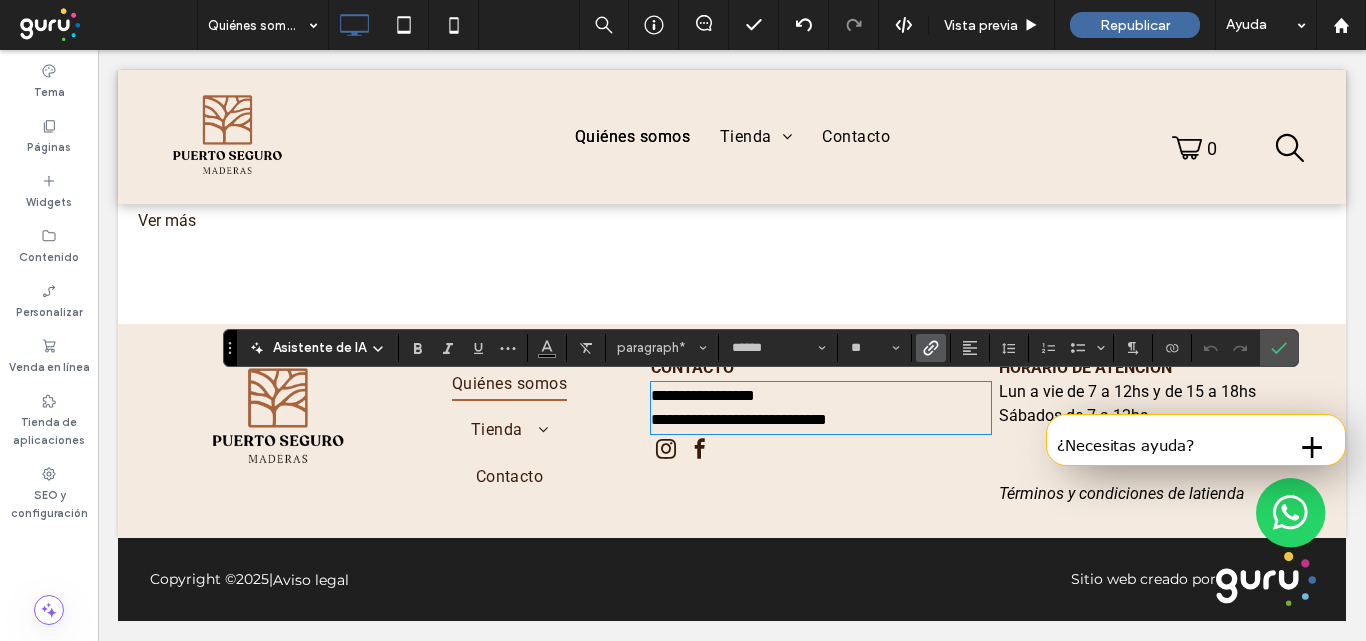 click on "Lun a vie de 7 a 12hs y de 15 a 18hs" at bounding box center (1127, 391) 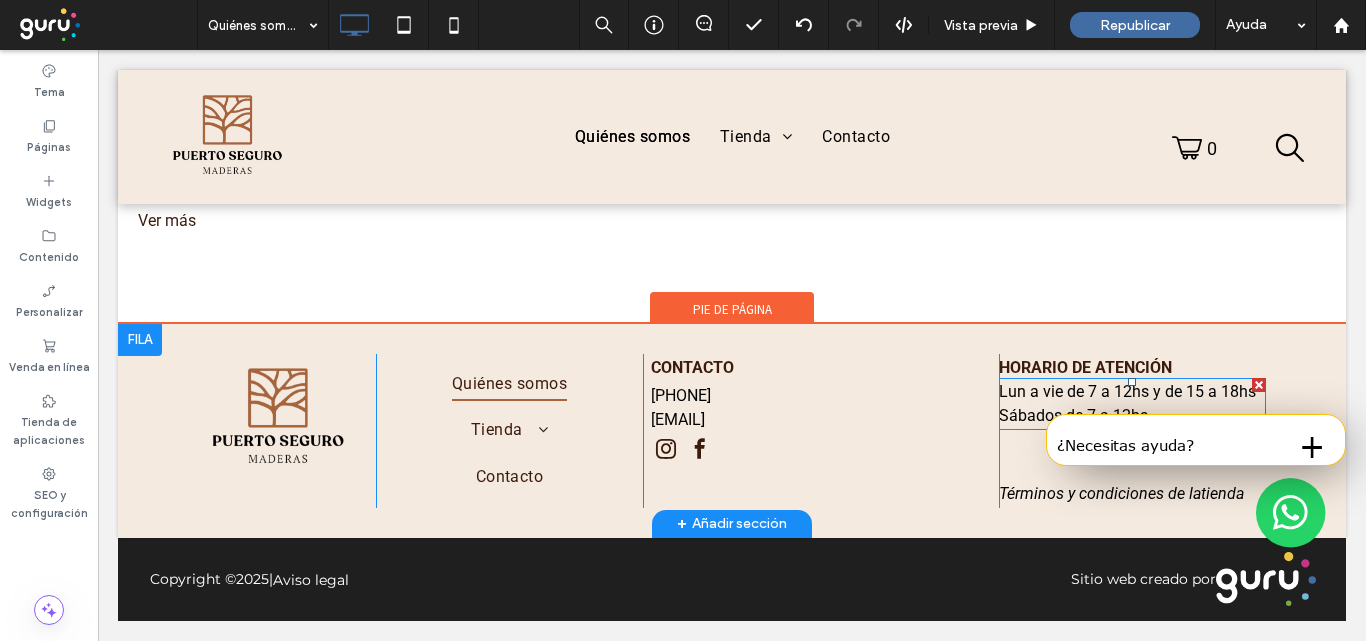 click on "Lun a vie de 7 a 12hs y de 15 a 18hs" at bounding box center [1127, 391] 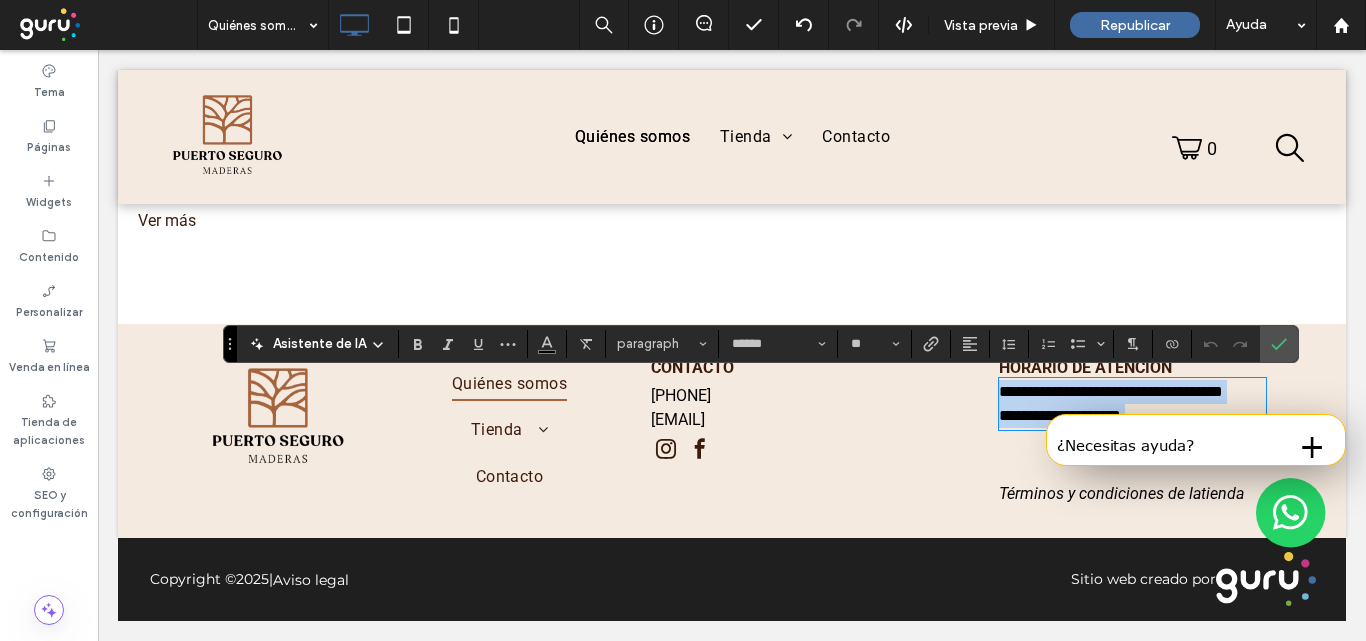drag, startPoint x: 1122, startPoint y: 396, endPoint x: 1139, endPoint y: 393, distance: 17.262676 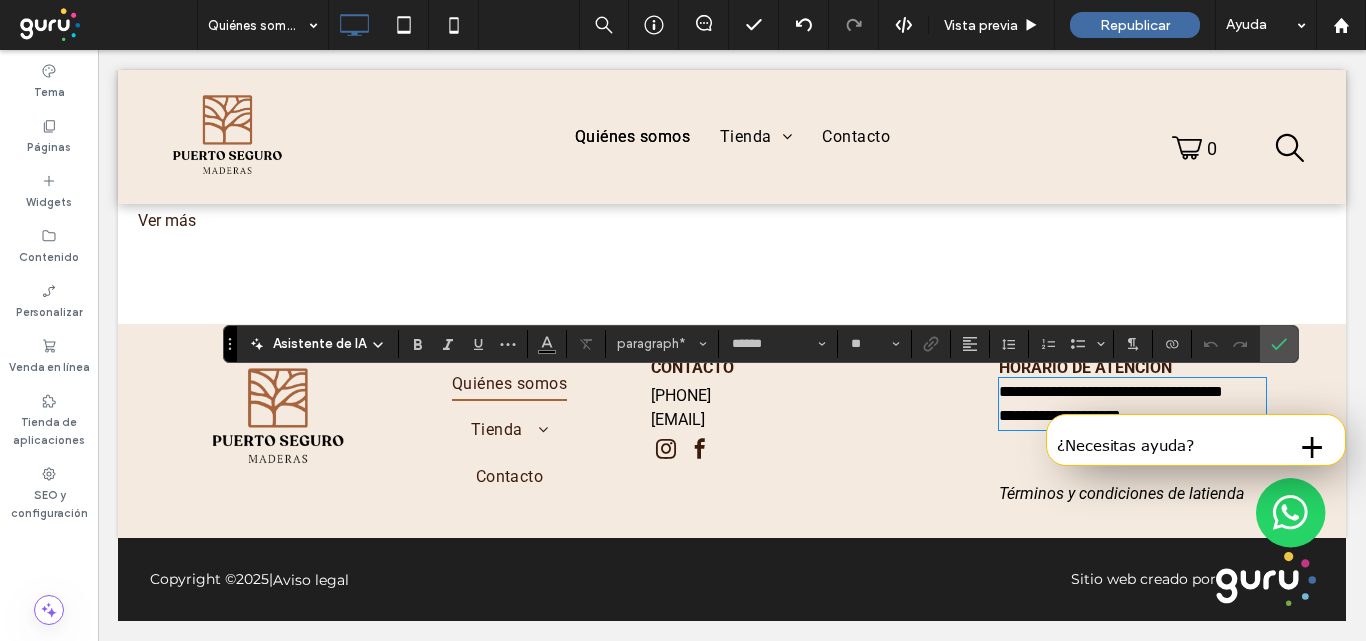 click on "**********" at bounding box center (1111, 391) 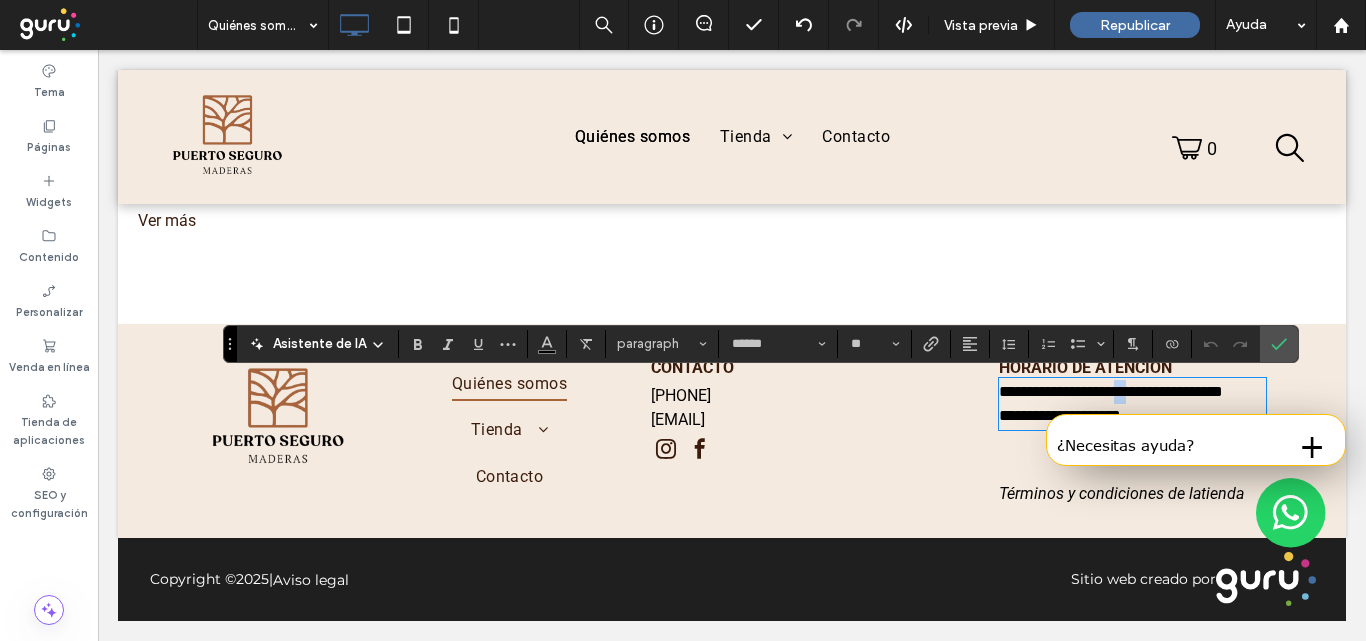 drag, startPoint x: 1137, startPoint y: 391, endPoint x: 1123, endPoint y: 395, distance: 14.56022 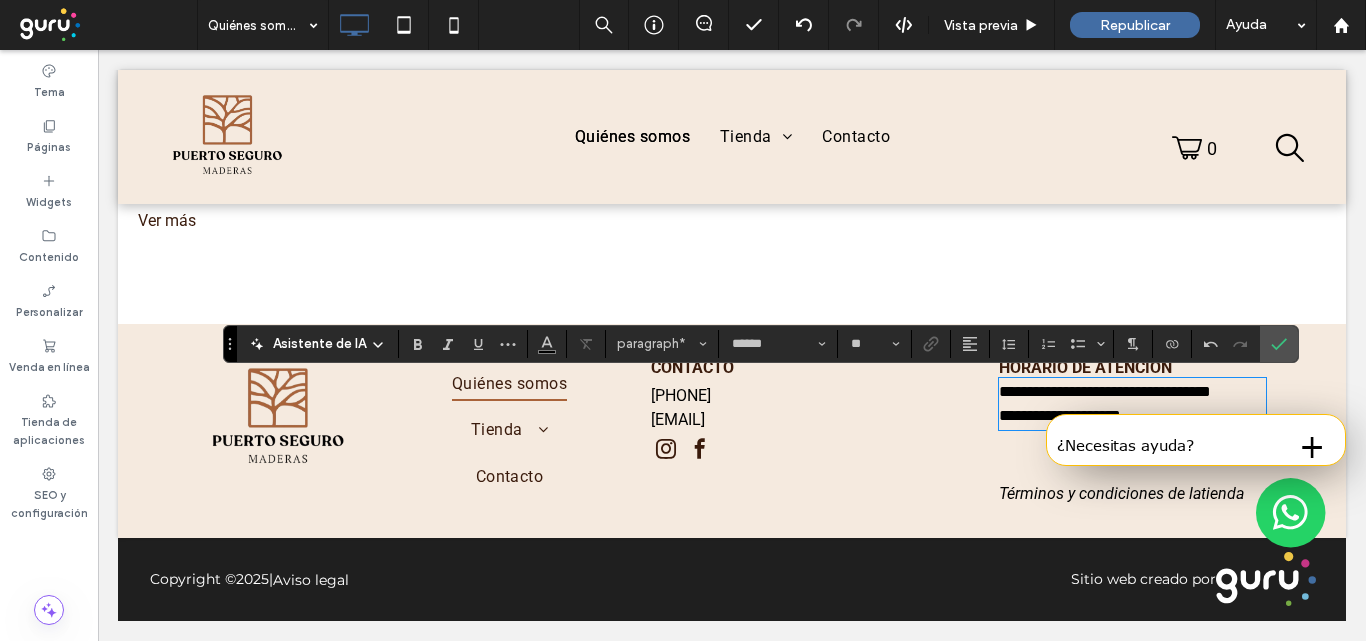type 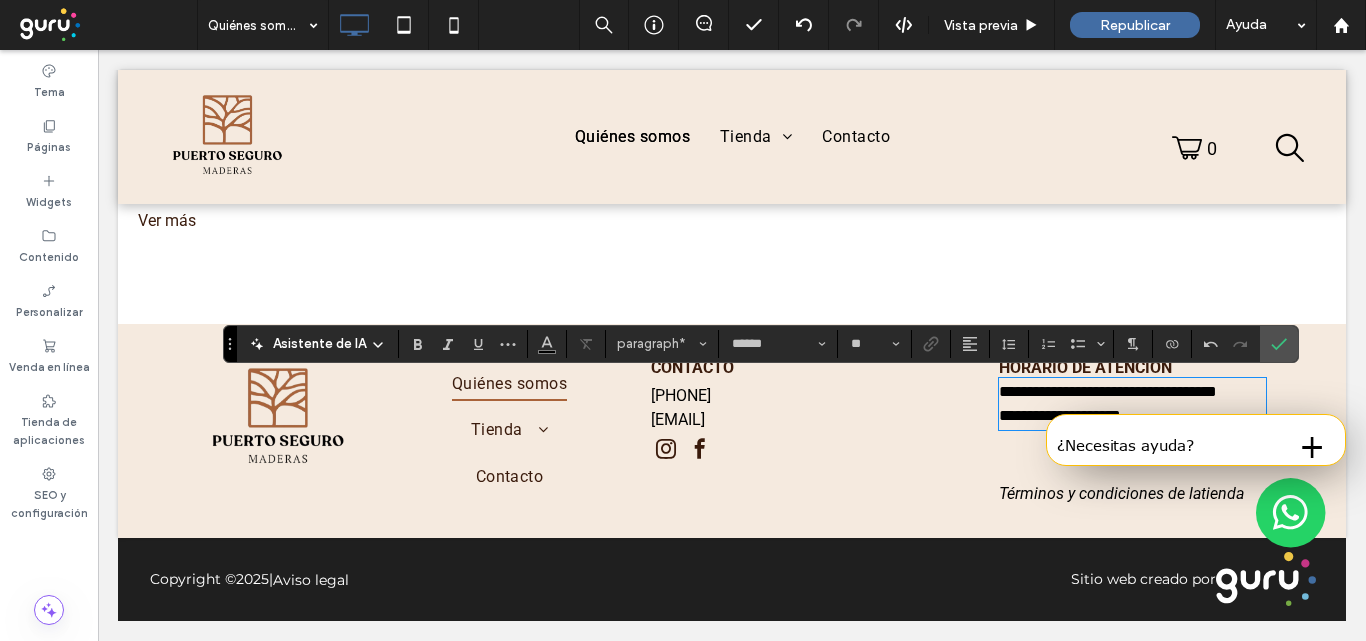 click on "**********" at bounding box center [1060, 415] 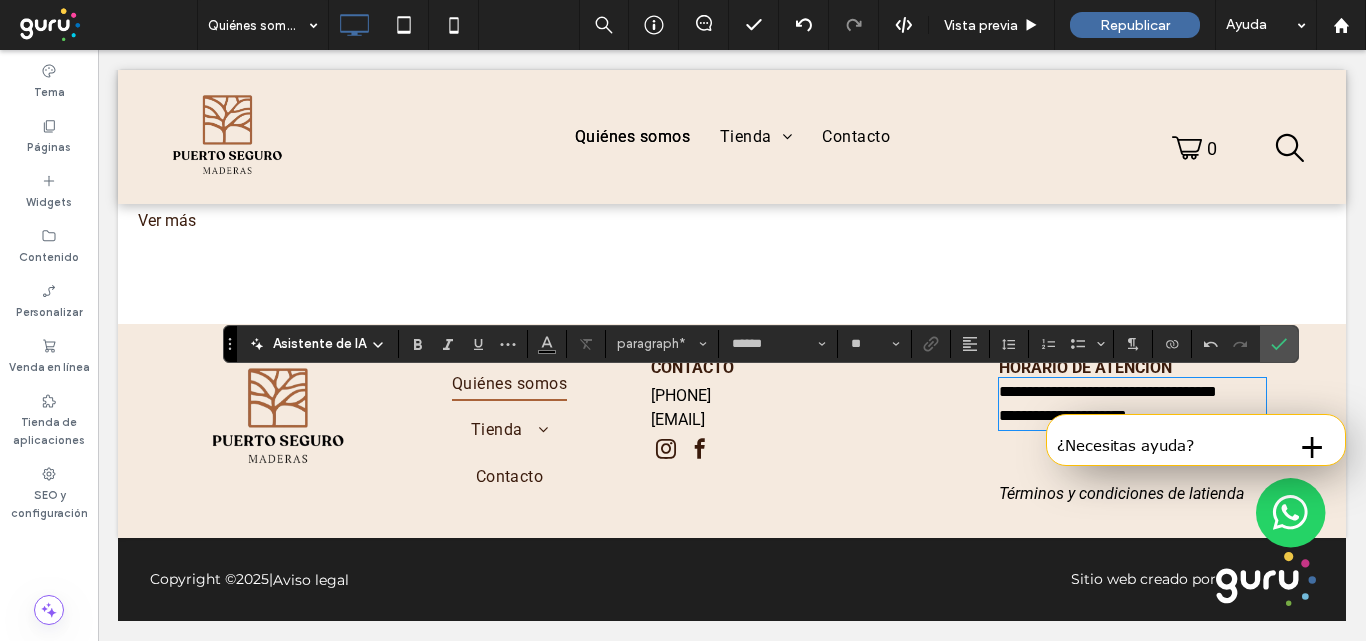 click on "**********" at bounding box center [1063, 415] 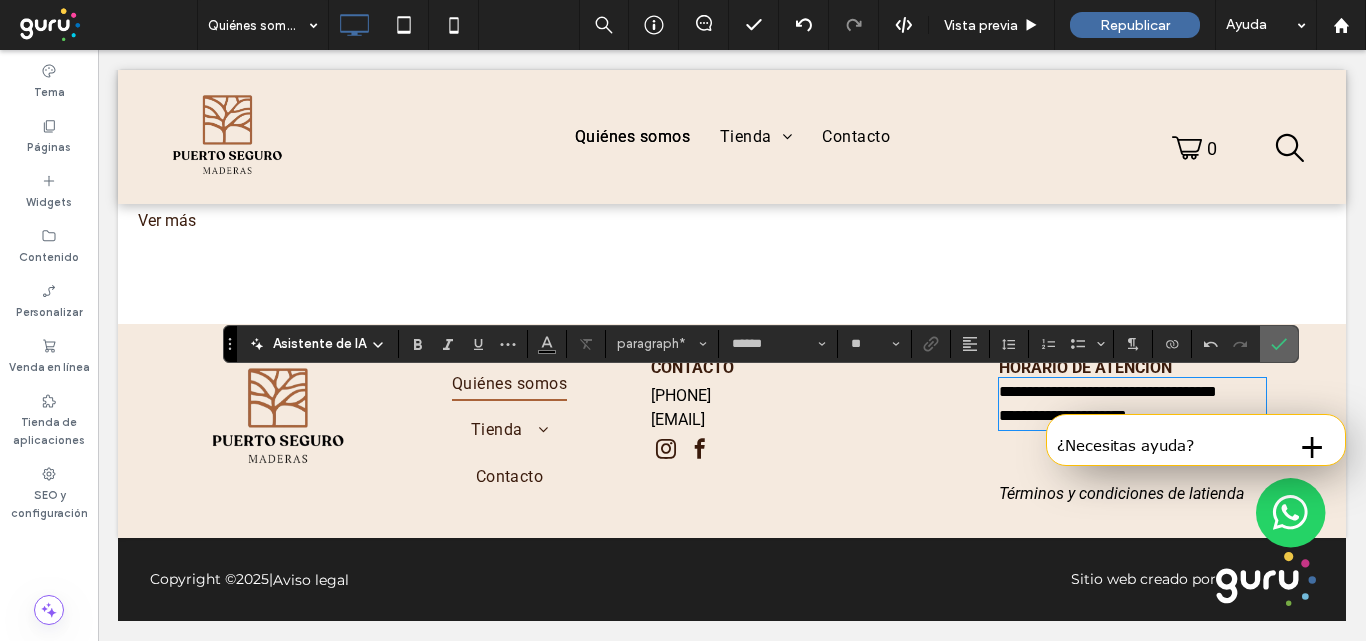 click at bounding box center [1279, 344] 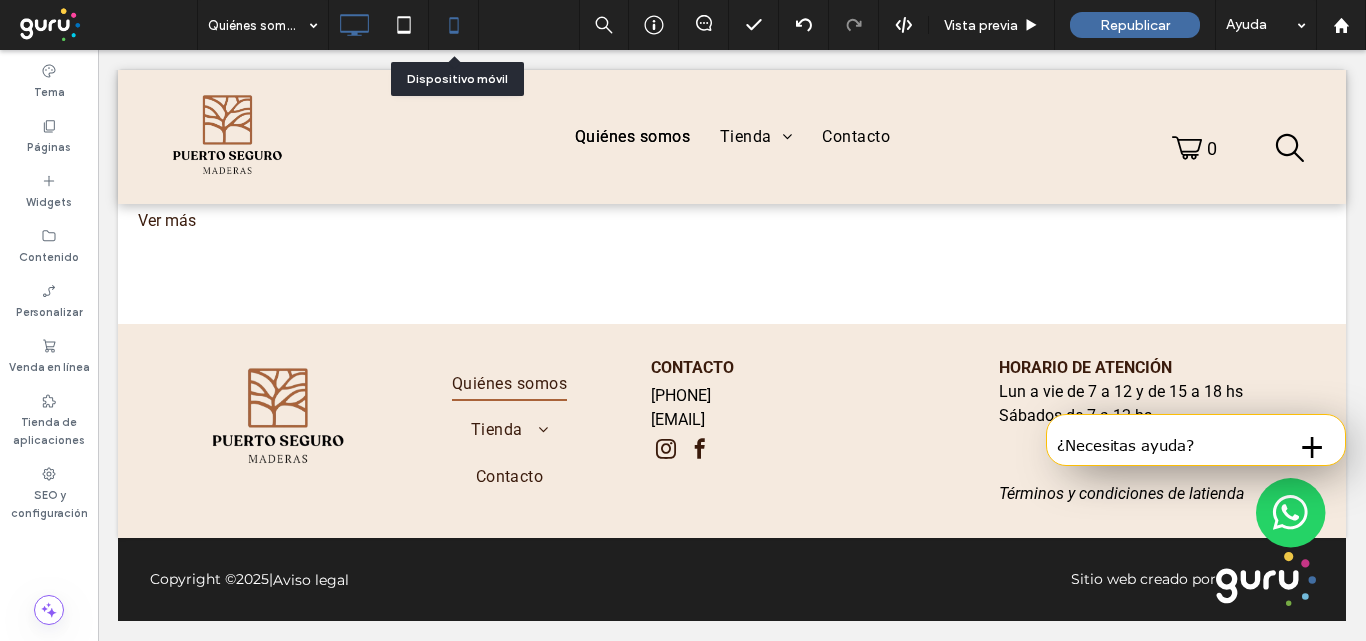 click 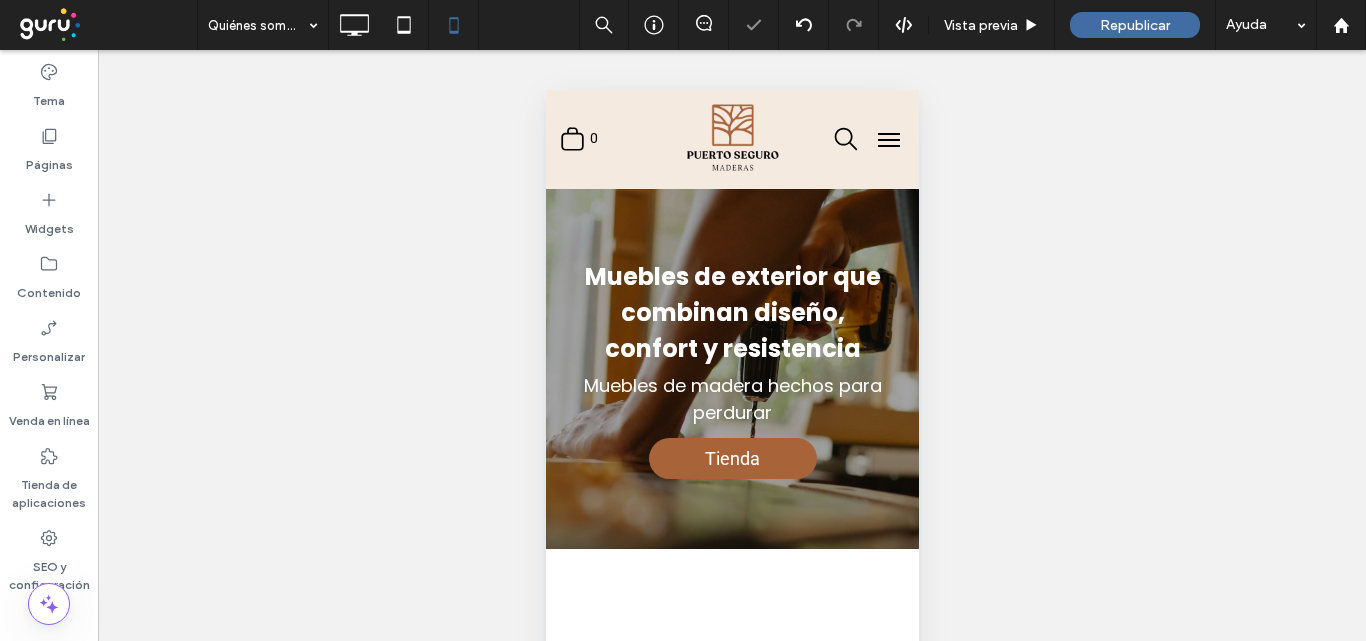 scroll, scrollTop: 0, scrollLeft: 0, axis: both 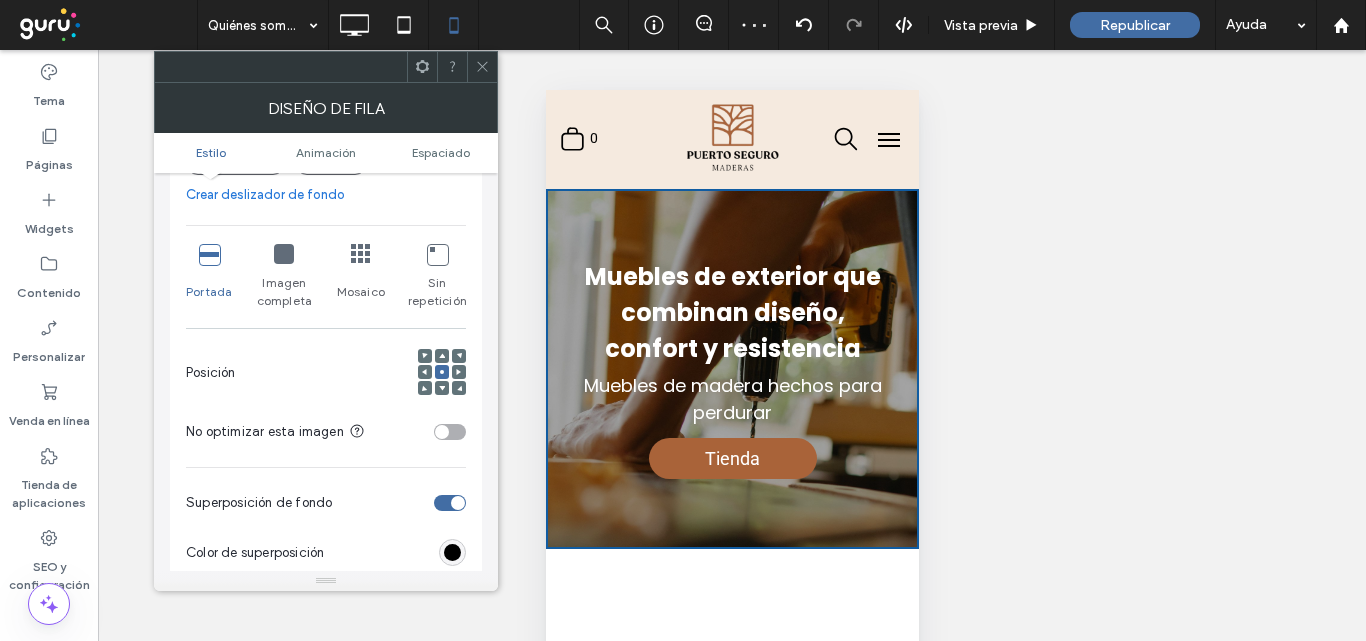 click at bounding box center [209, 254] 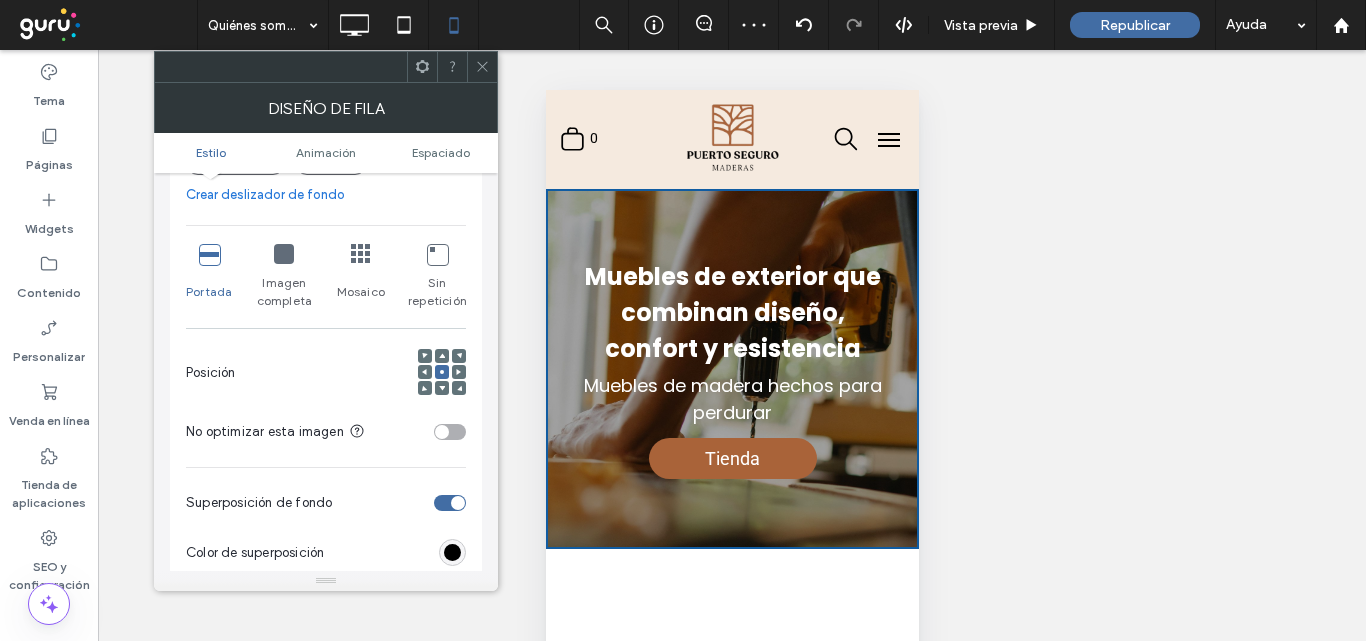 click at bounding box center [482, 67] 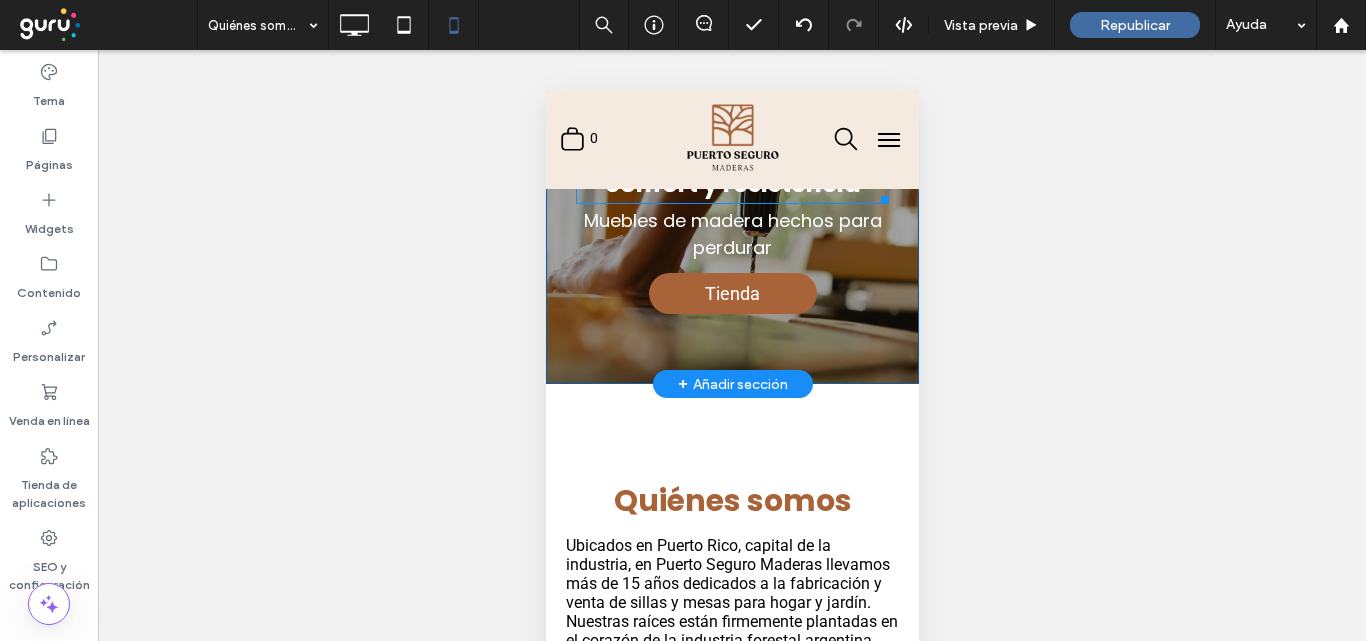 scroll, scrollTop: 400, scrollLeft: 0, axis: vertical 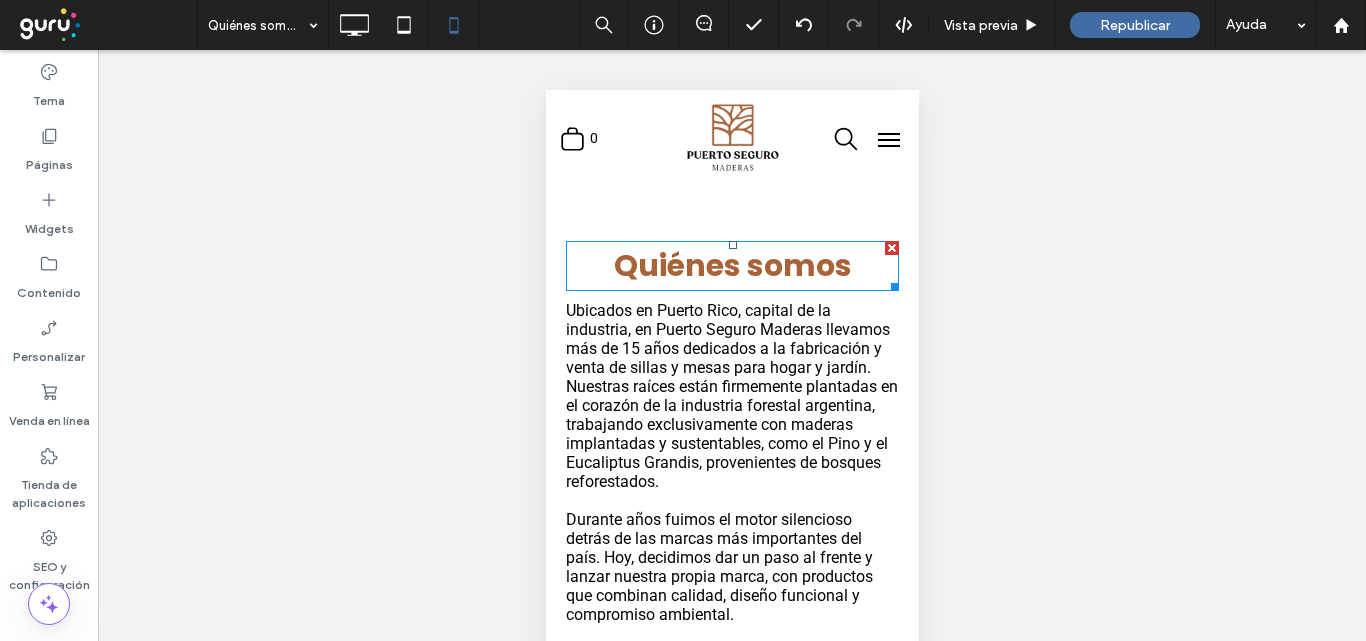 click on "Quiénes somos" at bounding box center (732, 265) 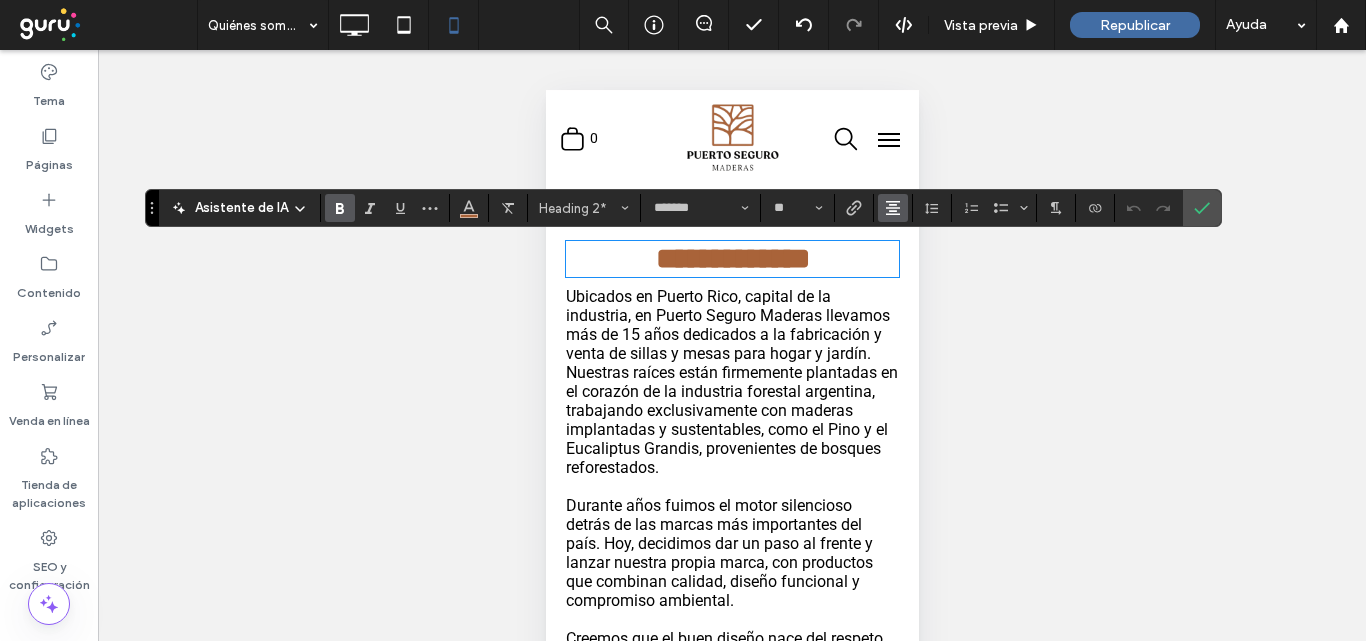 click at bounding box center [893, 208] 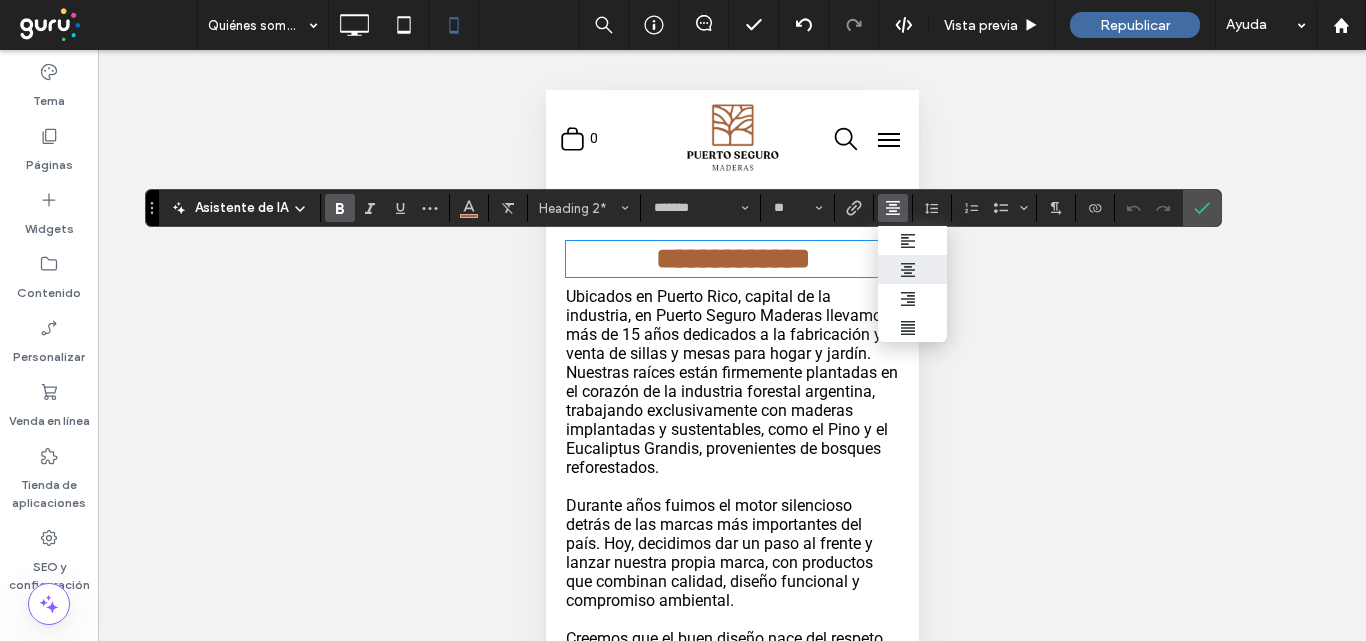click at bounding box center [913, 241] 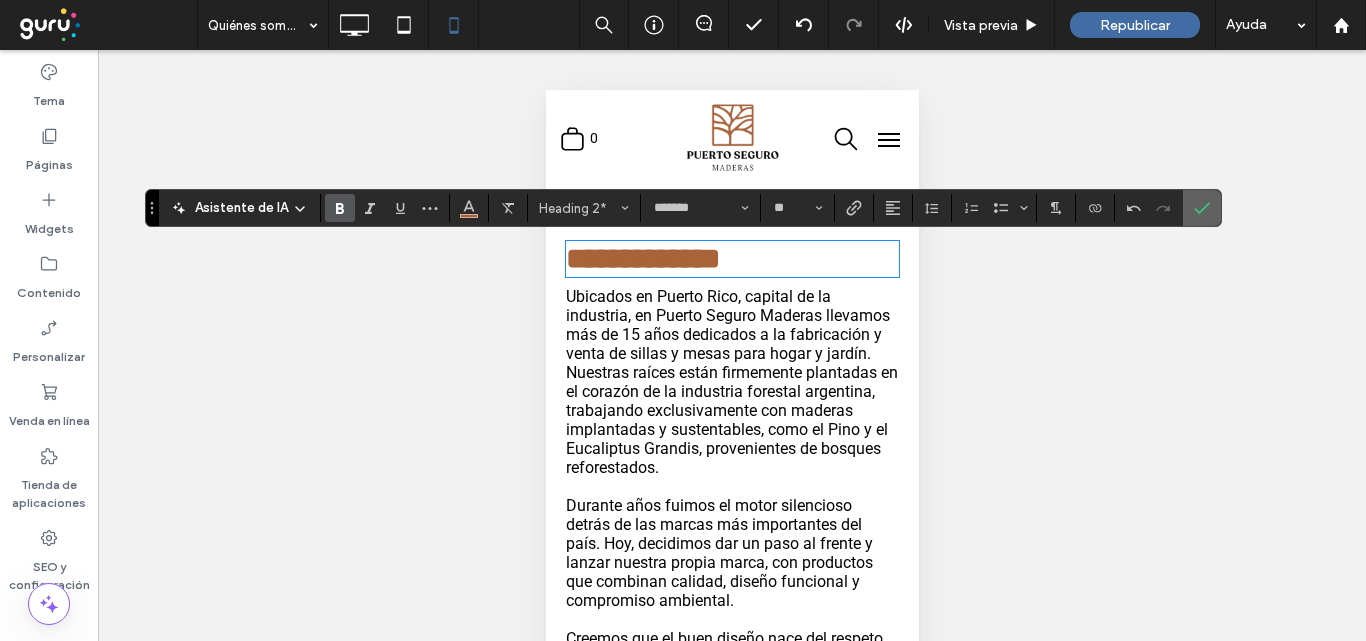 drag, startPoint x: 1202, startPoint y: 202, endPoint x: 346, endPoint y: 180, distance: 856.28265 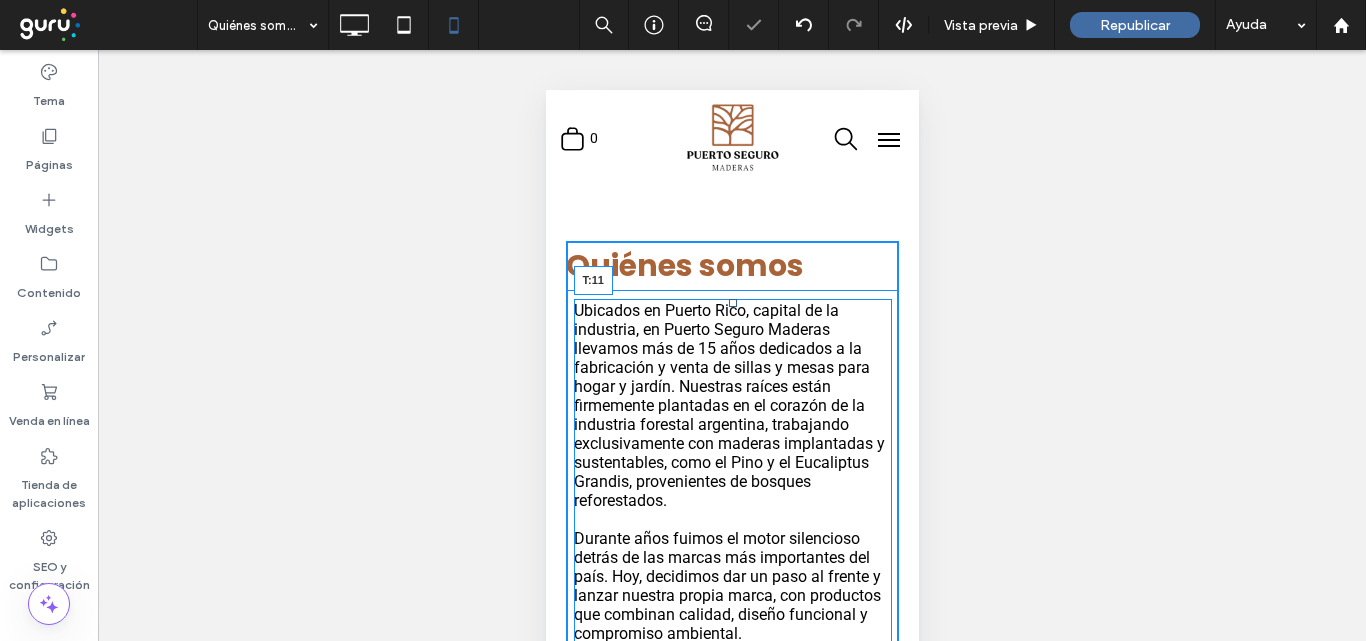 drag, startPoint x: 723, startPoint y: 303, endPoint x: 727, endPoint y: 314, distance: 11.7046995 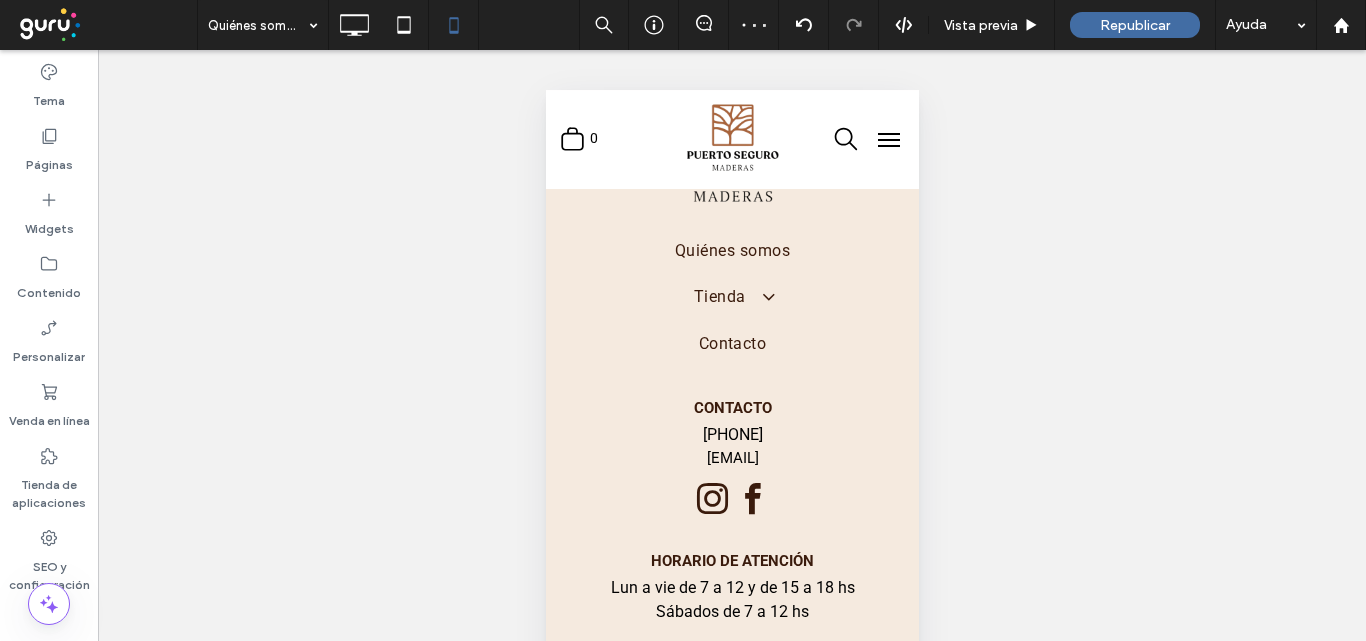 scroll, scrollTop: 3680, scrollLeft: 0, axis: vertical 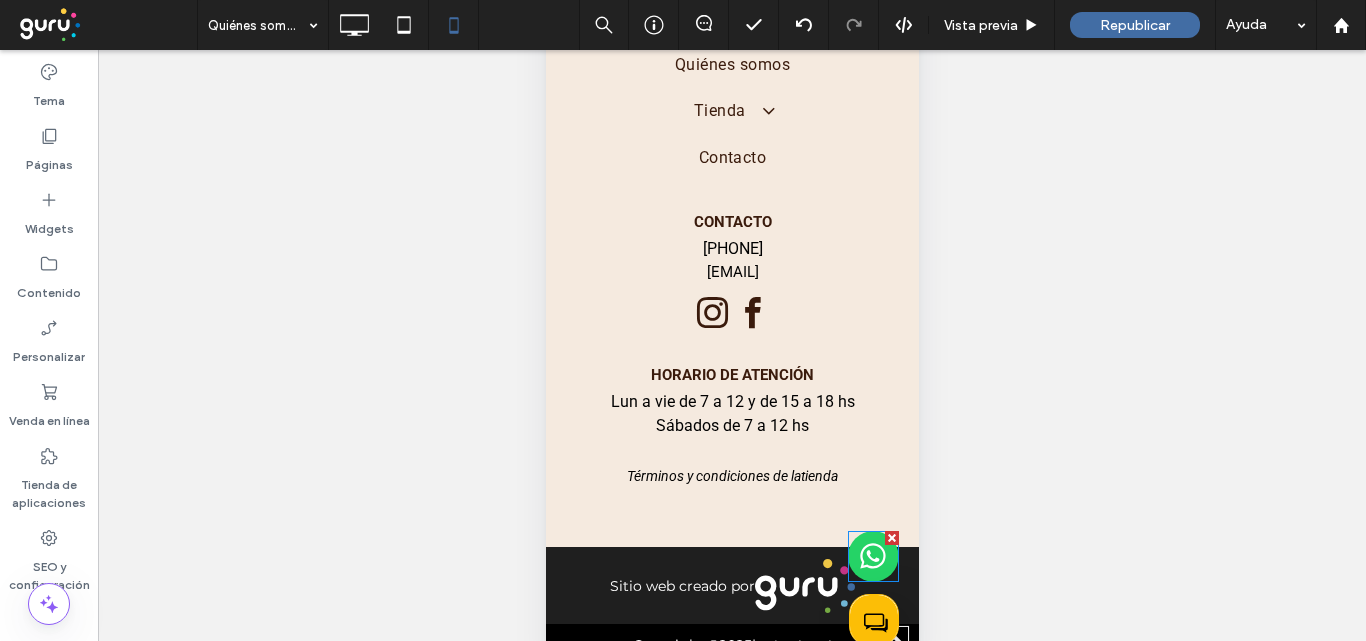 click at bounding box center (872, 556) 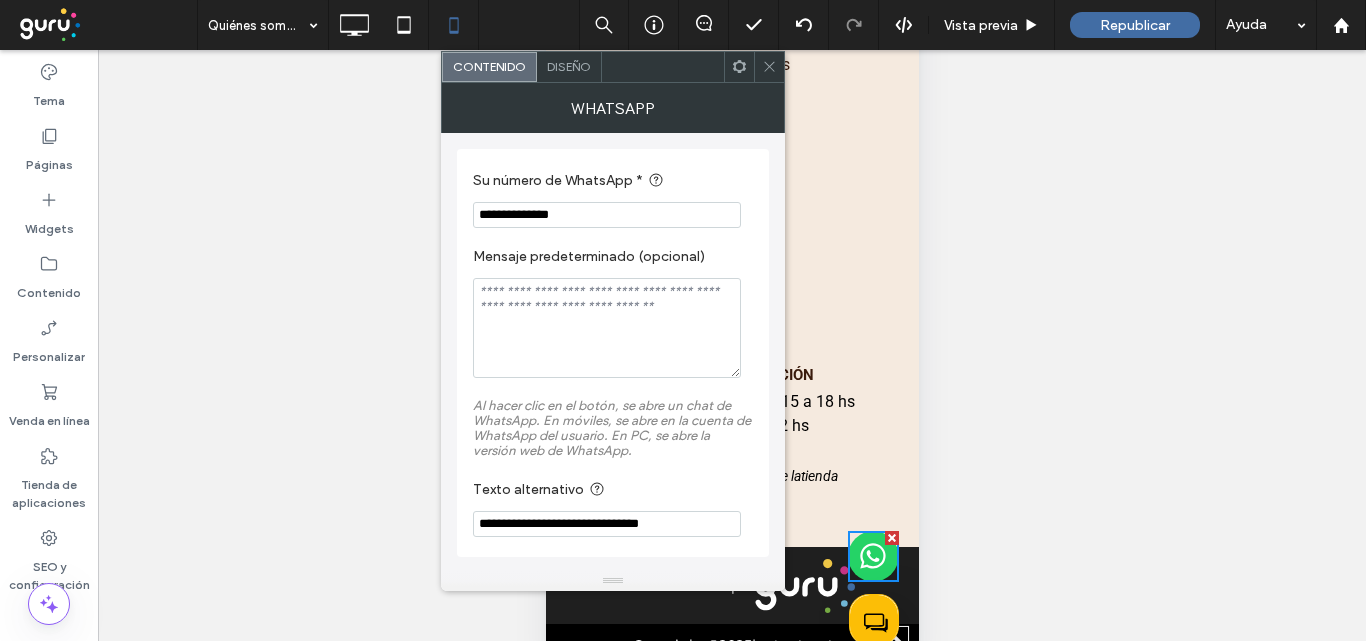 click on "Diseño" at bounding box center [569, 66] 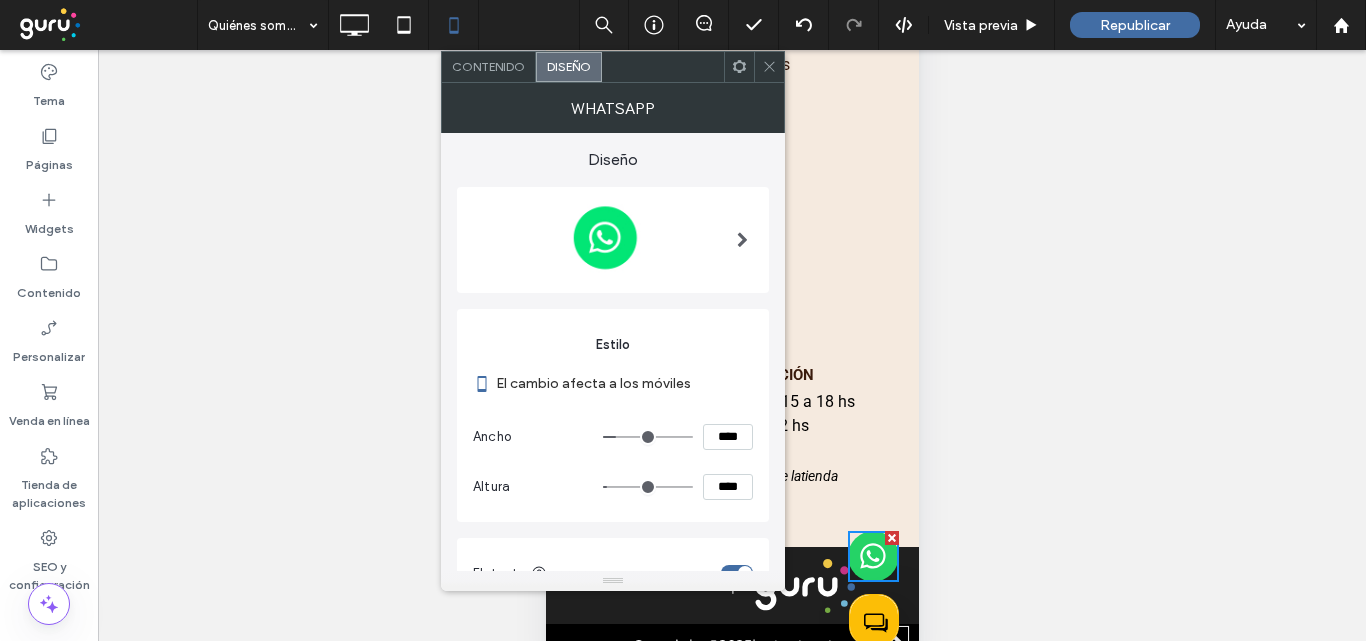 click on "****" at bounding box center (728, 437) 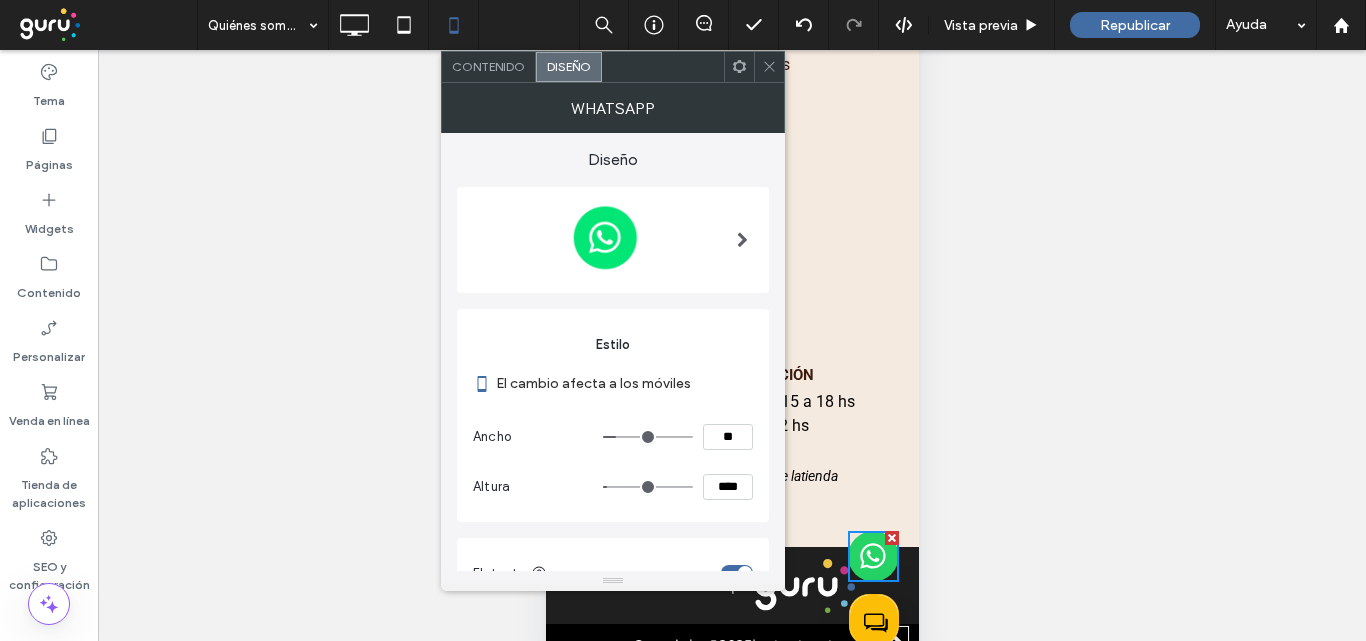 type on "**" 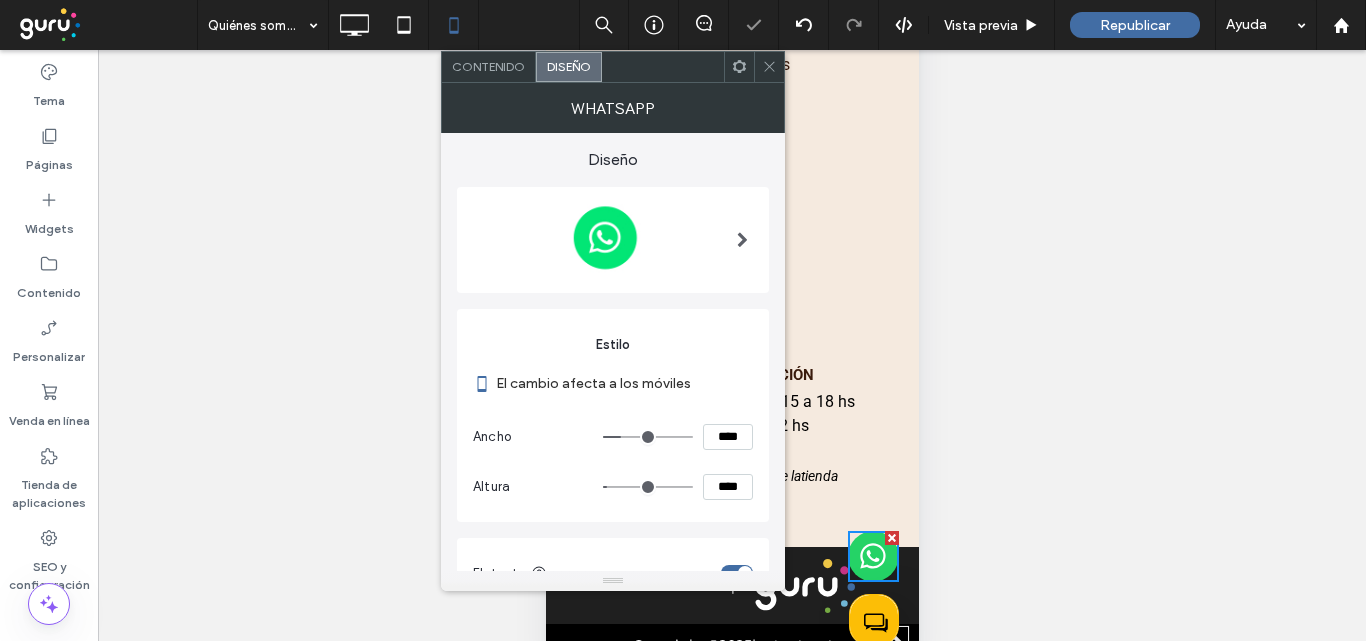 click on "****" at bounding box center (728, 487) 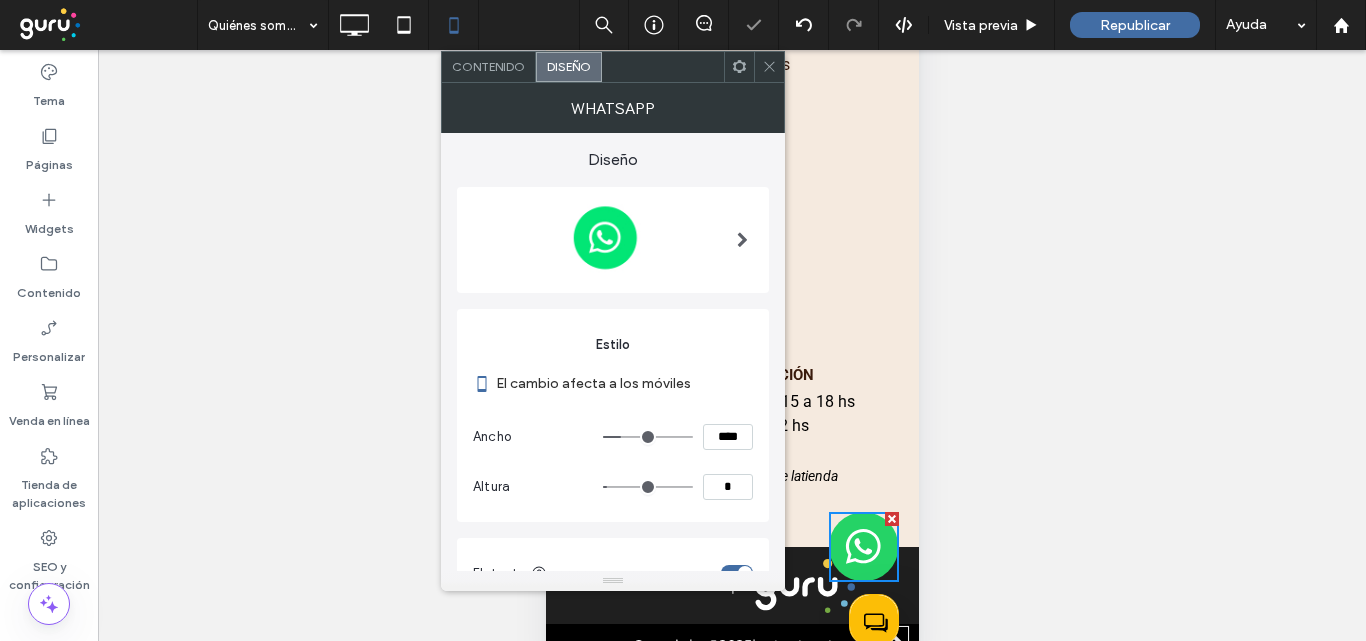 click on "*" at bounding box center [728, 487] 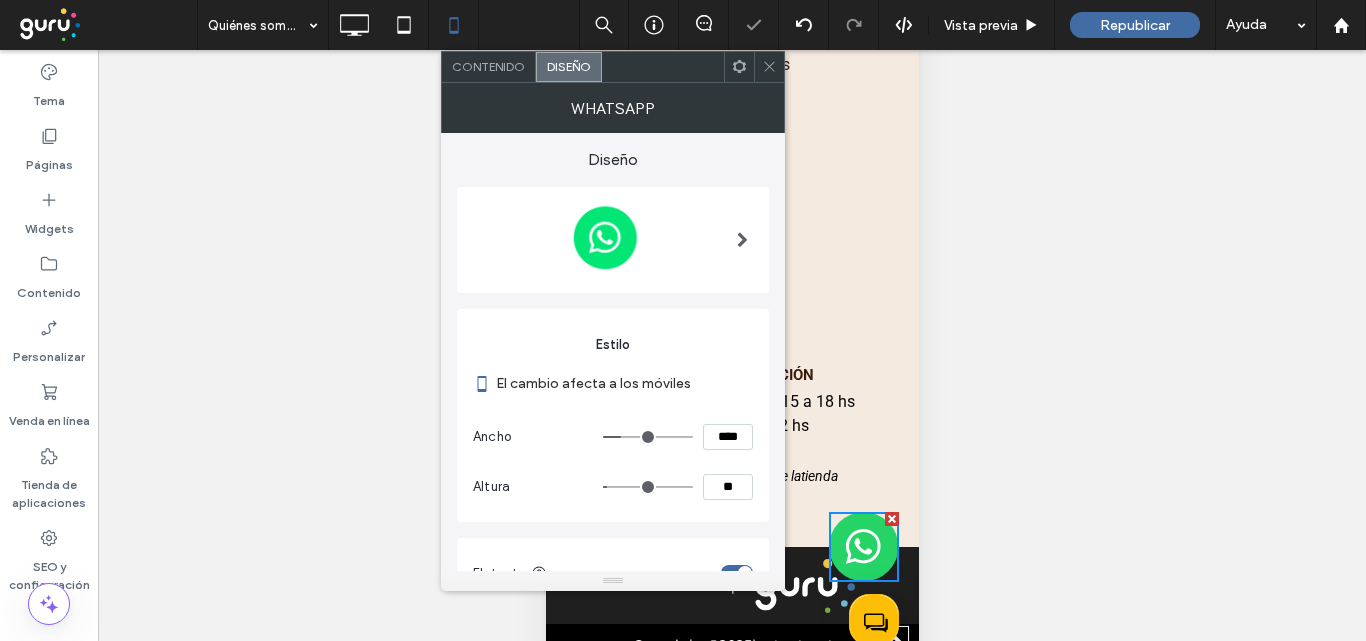 type on "**" 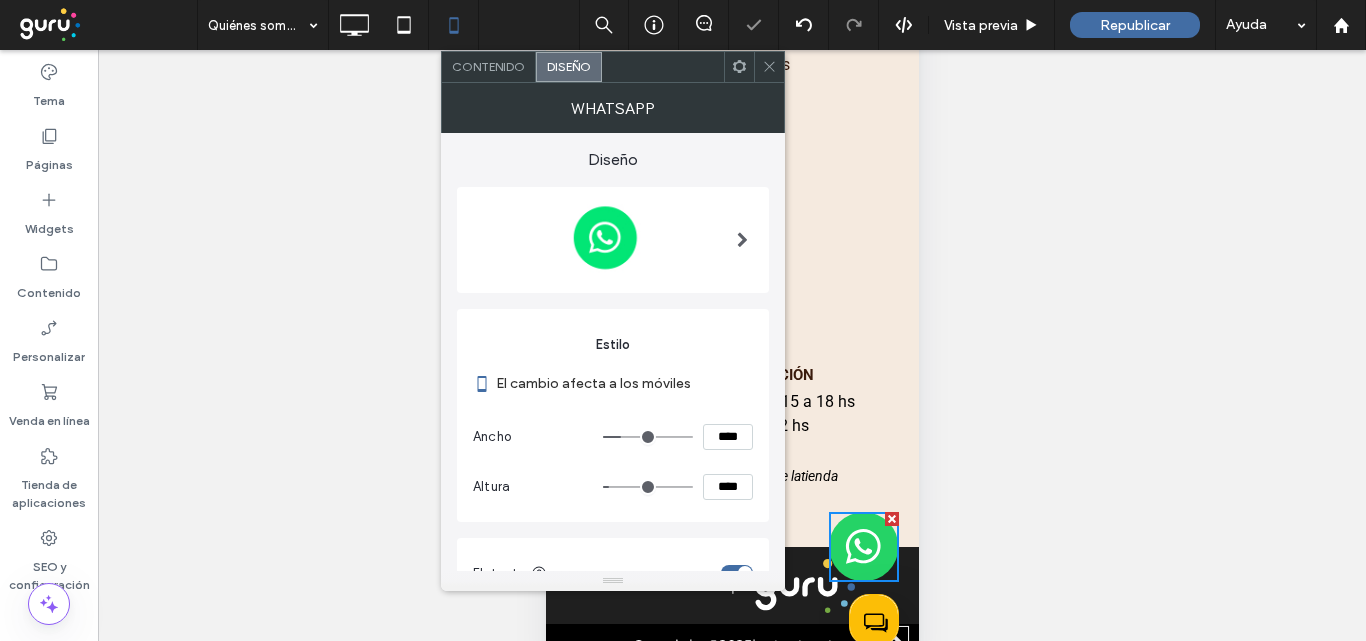 click on "El cambio afecta a los móviles" at bounding box center [624, 383] 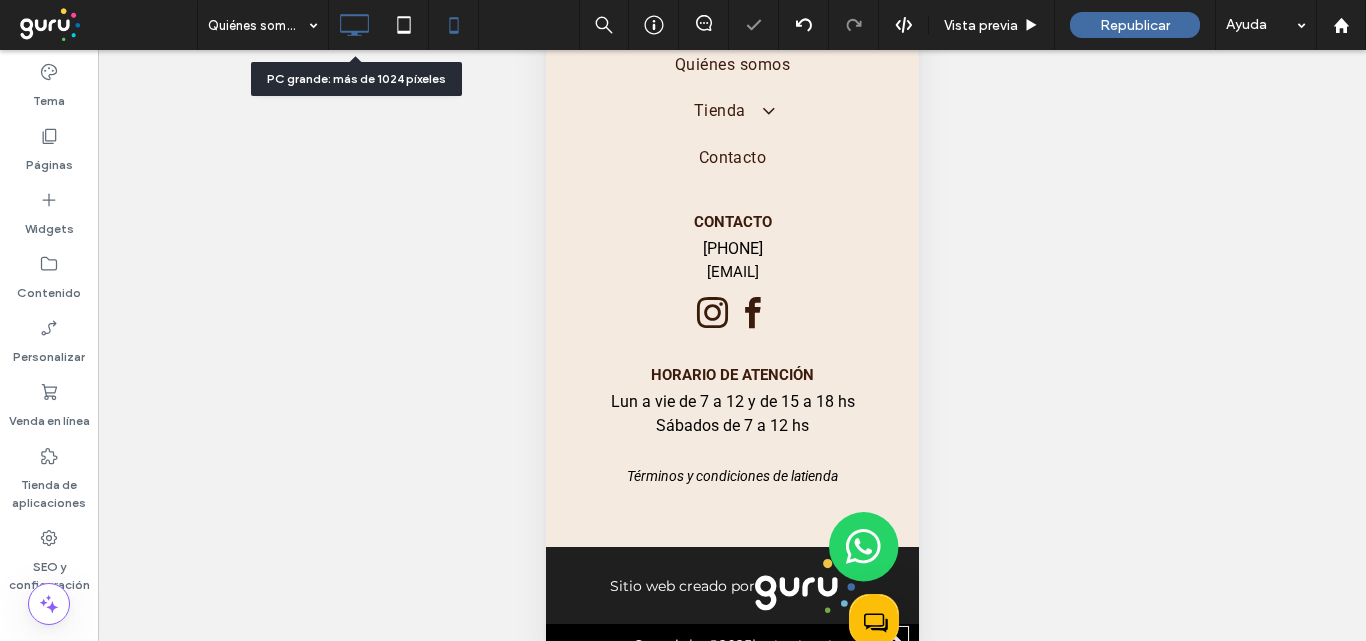 click 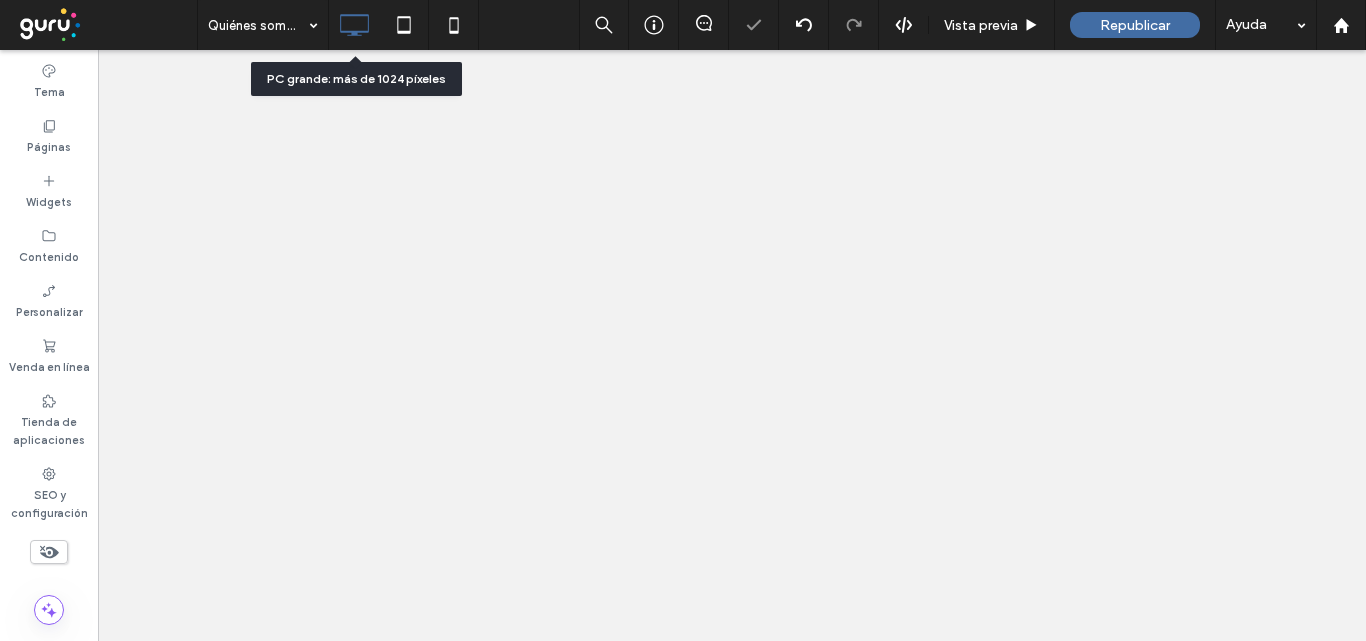 scroll, scrollTop: 0, scrollLeft: 0, axis: both 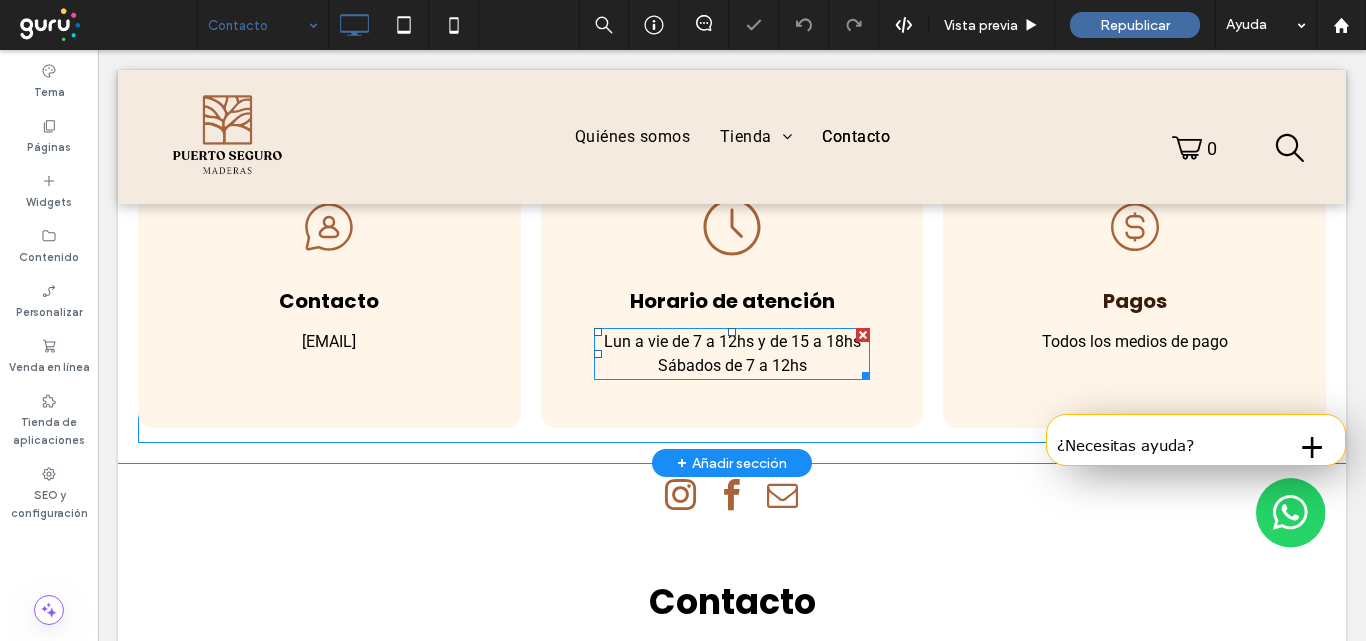 click on "Lun a vie de 7 a 12hs y de 15 a 18hs" at bounding box center [732, 342] 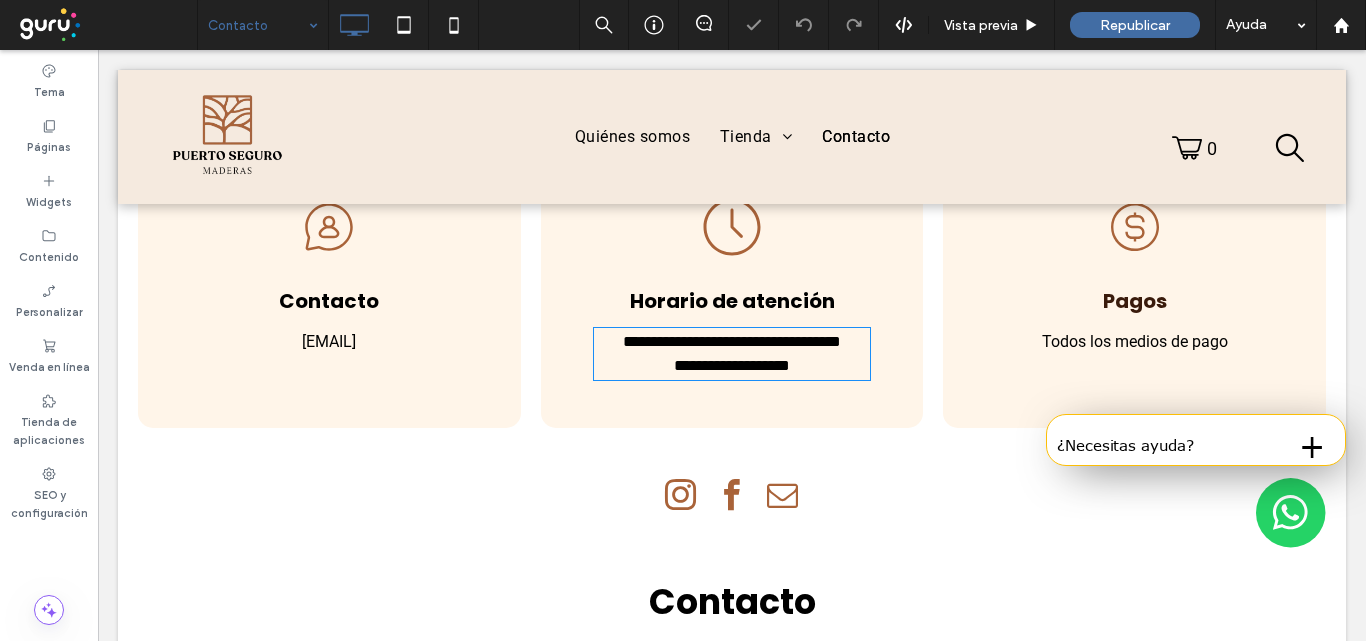 type on "******" 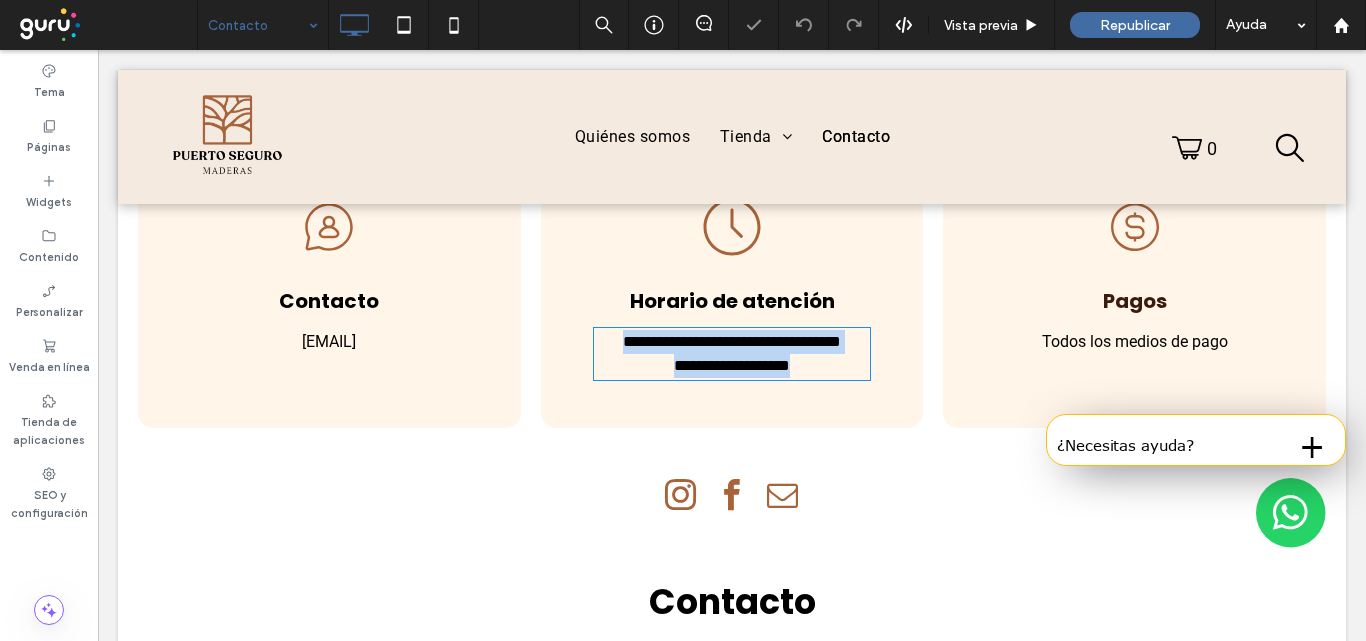 click on "**********" at bounding box center (732, 365) 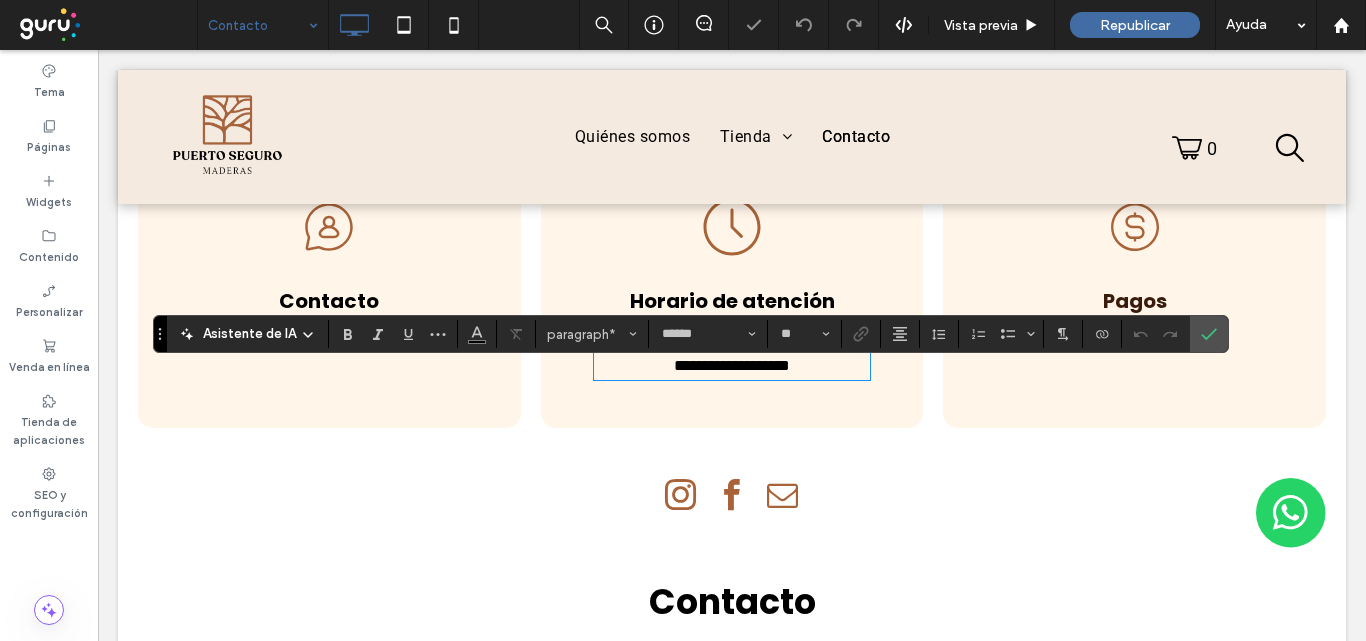 drag, startPoint x: 746, startPoint y: 374, endPoint x: 760, endPoint y: 358, distance: 21.260292 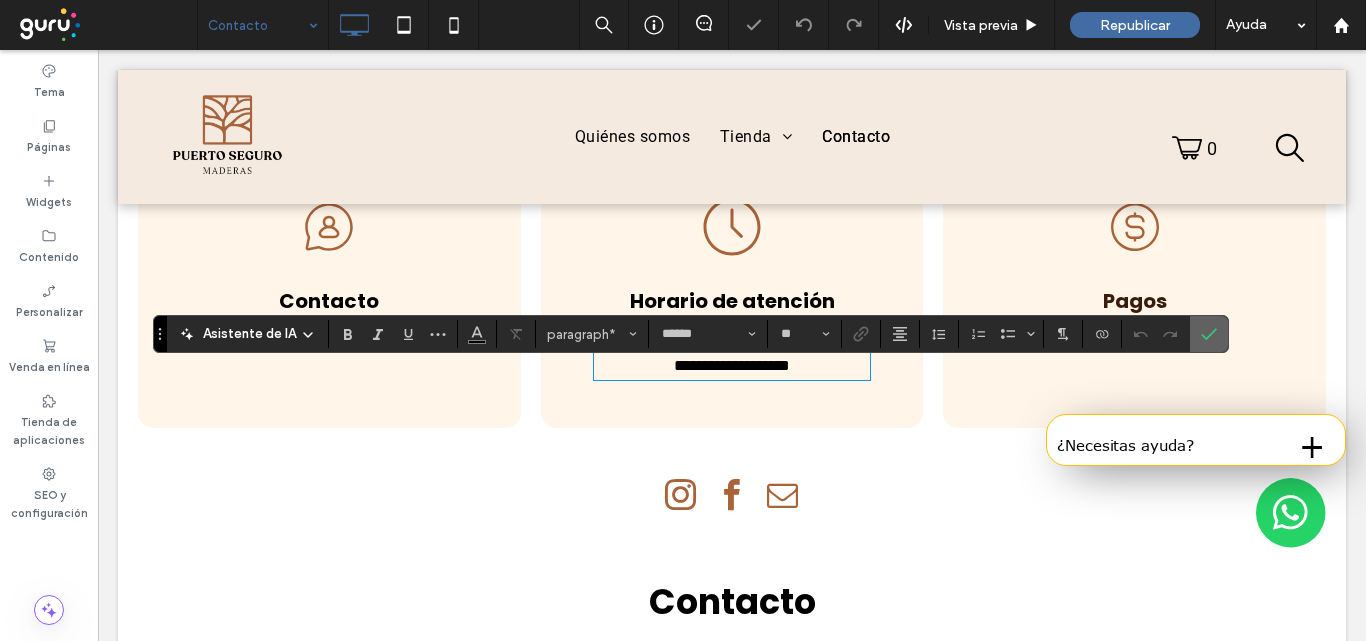 click at bounding box center [1209, 334] 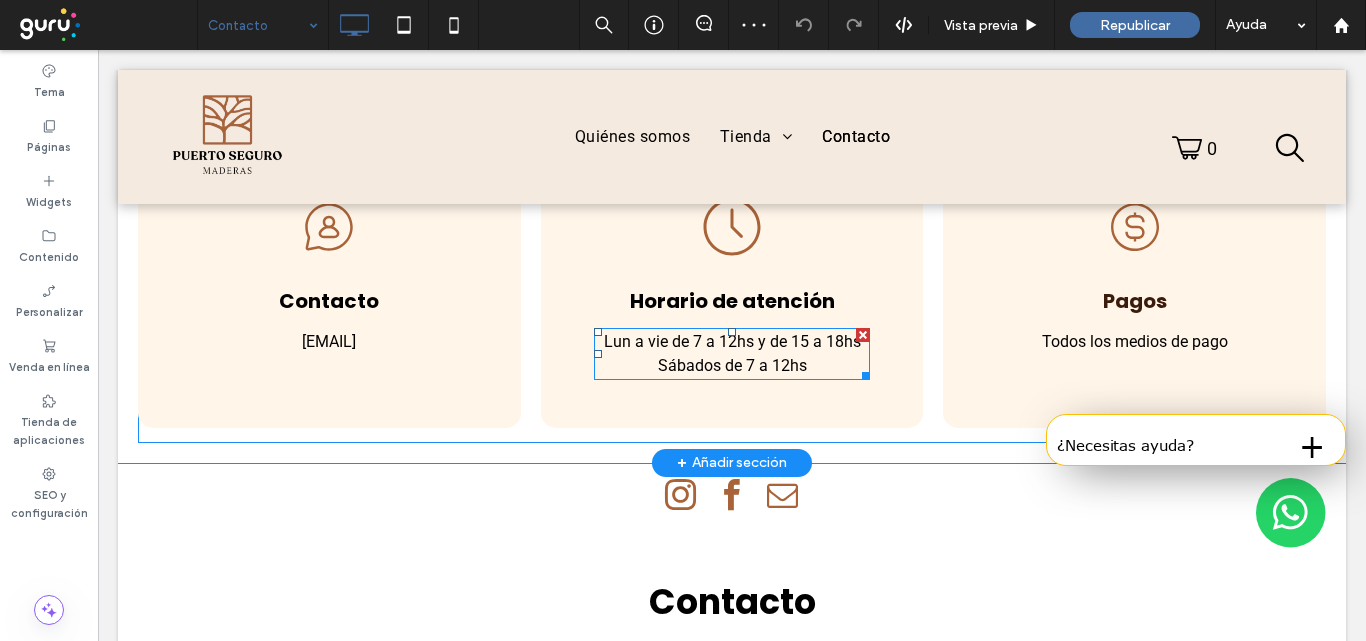click on "Lun a vie de 7 a 12hs y de 15 a 18hs" at bounding box center [732, 341] 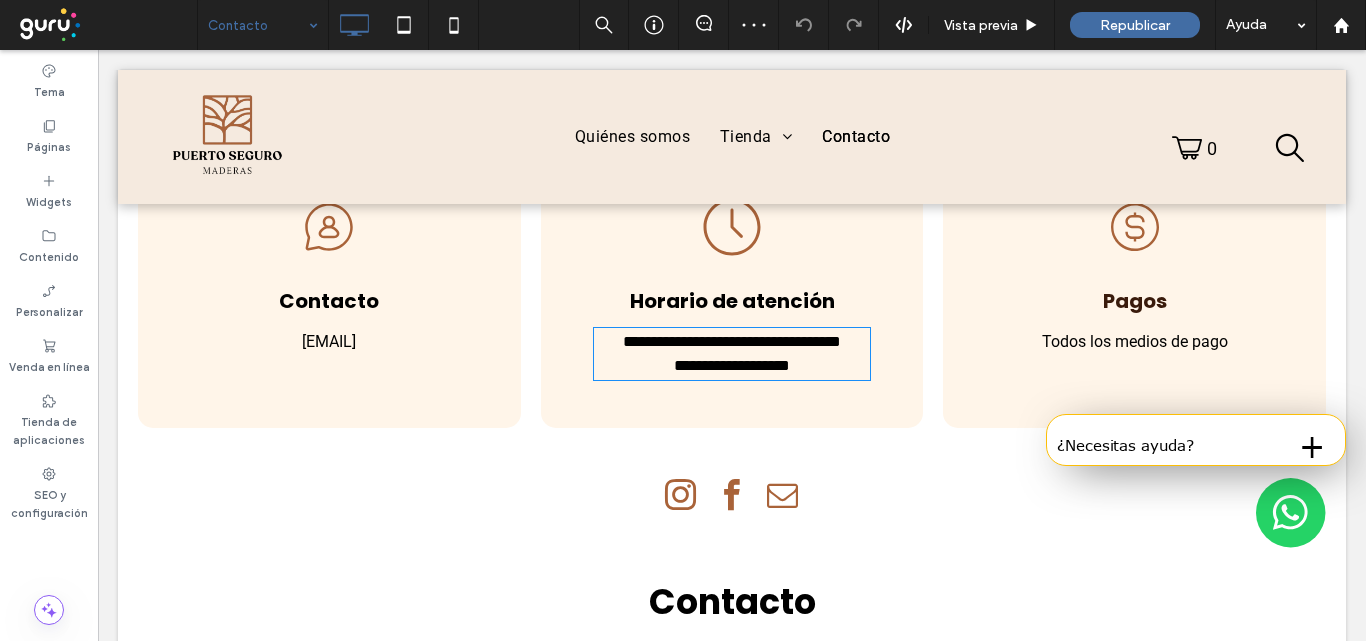 type on "******" 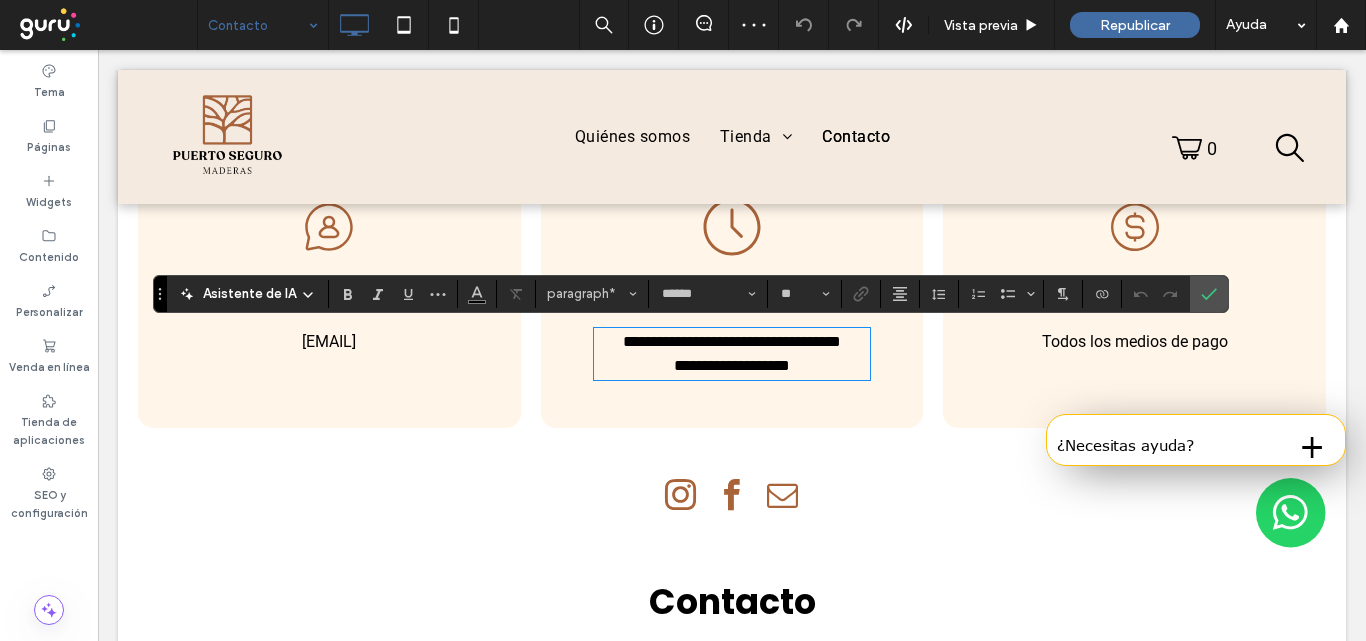 click on "**********" at bounding box center [732, 341] 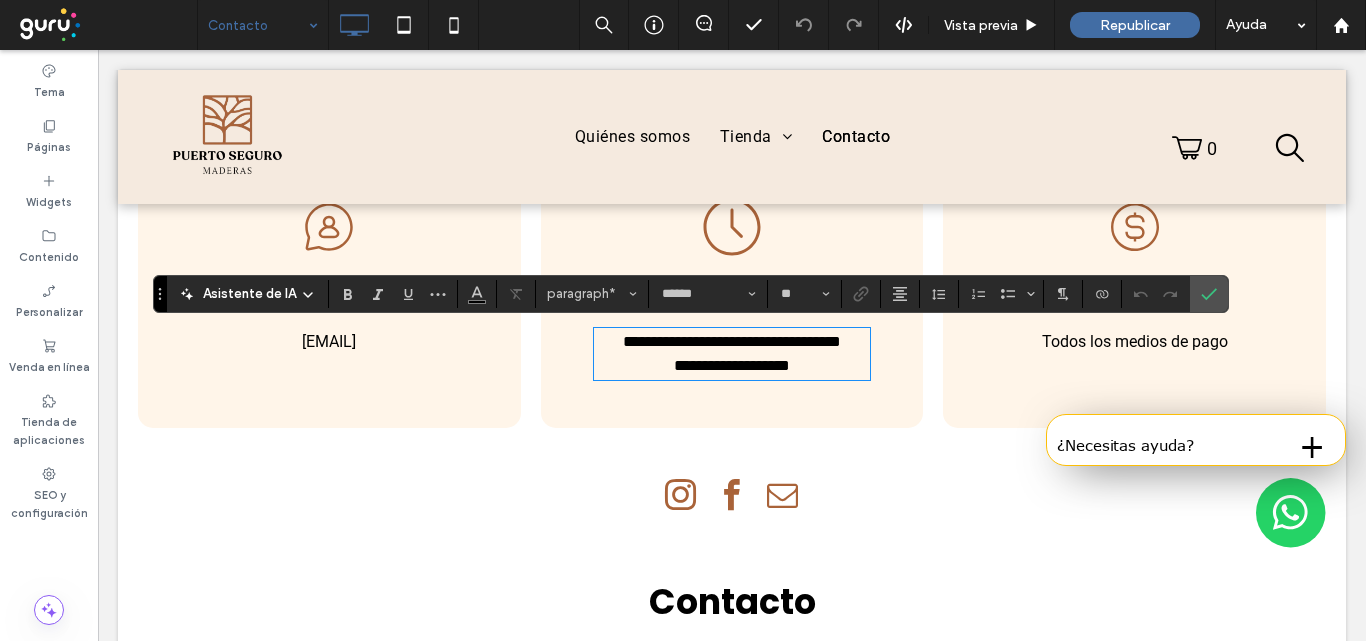 click on "**********" at bounding box center [732, 341] 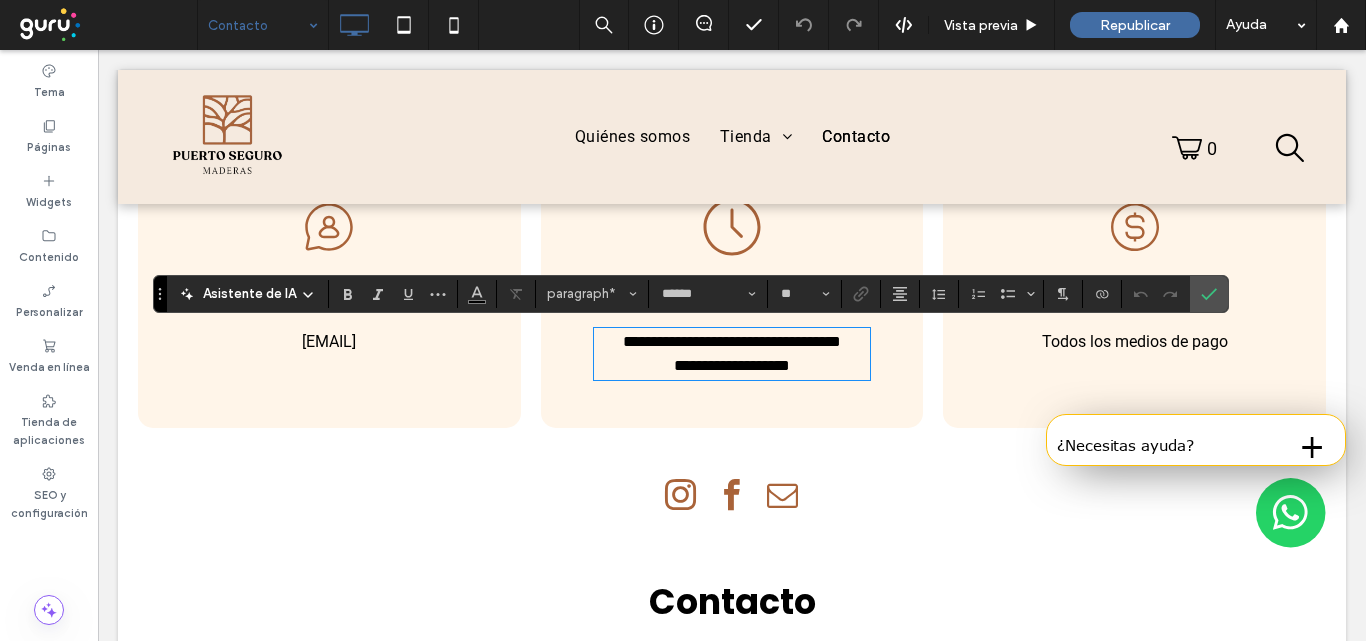 type 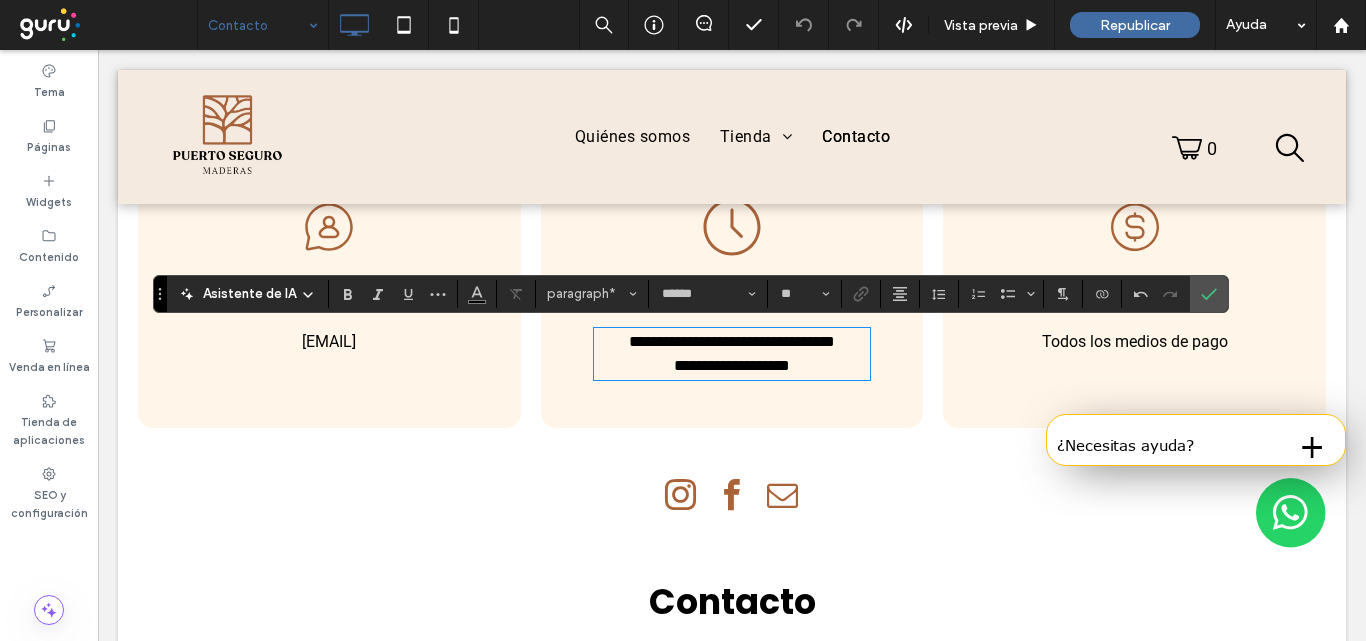 drag, startPoint x: 781, startPoint y: 364, endPoint x: 850, endPoint y: 361, distance: 69.065186 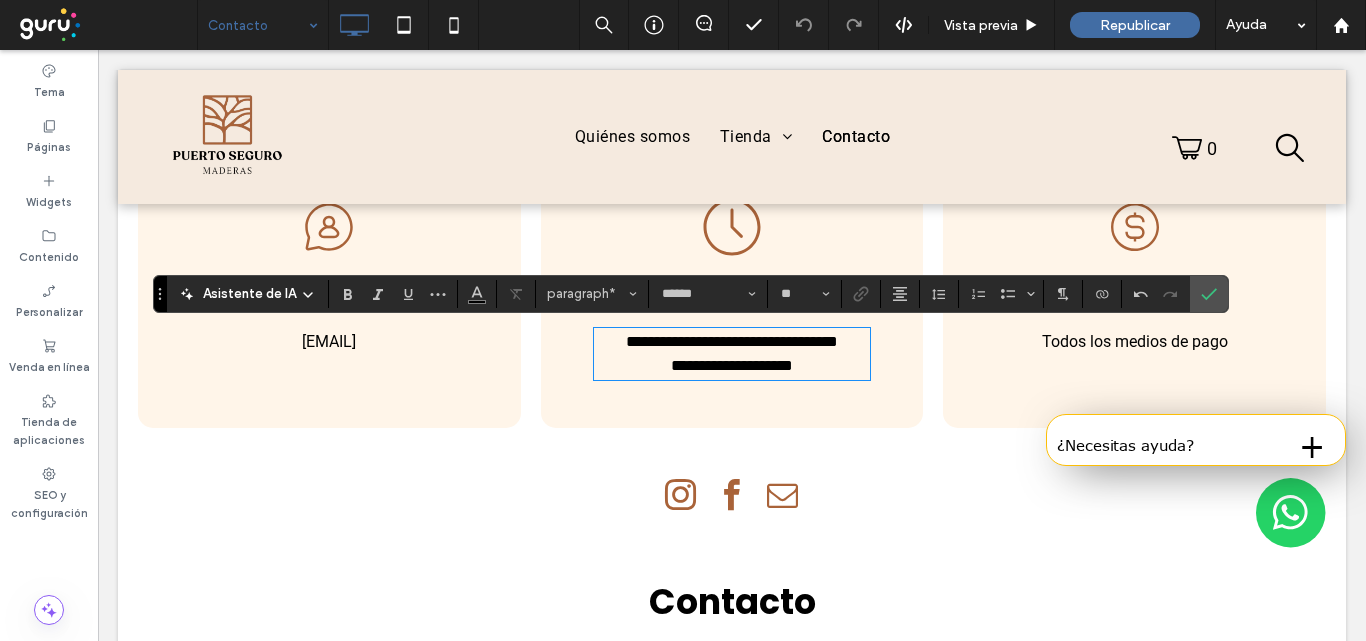 drag, startPoint x: 829, startPoint y: 343, endPoint x: 898, endPoint y: 359, distance: 70.83079 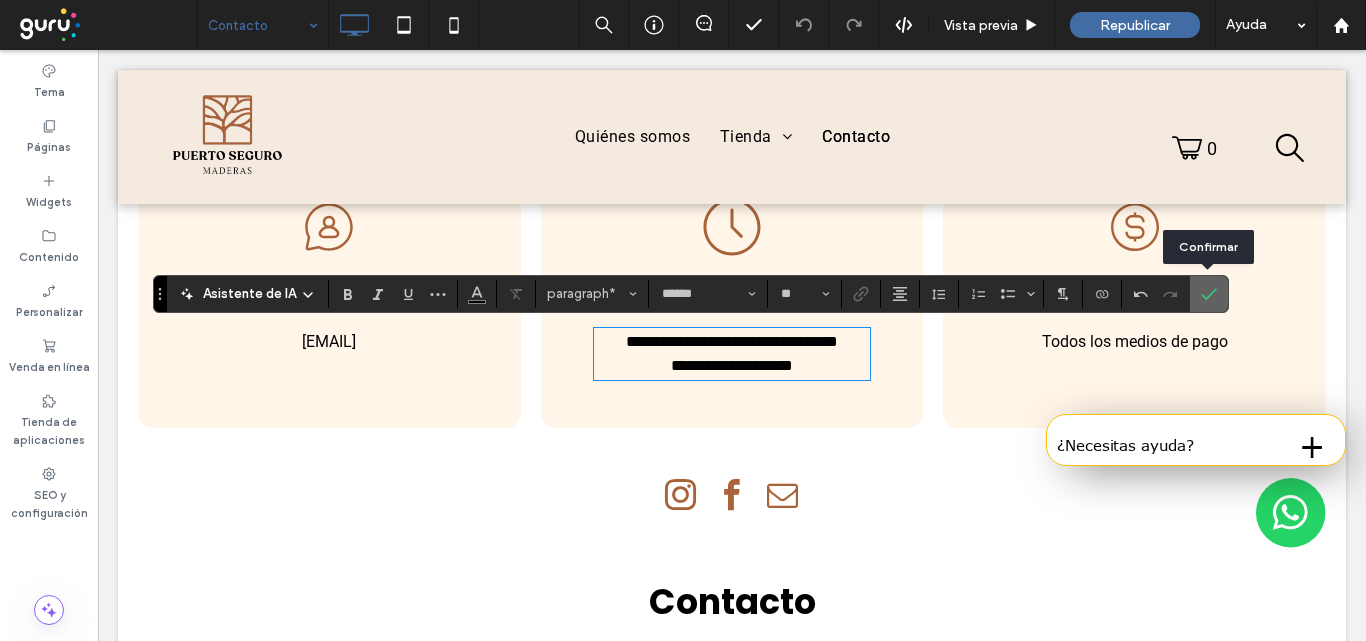 drag, startPoint x: 1209, startPoint y: 287, endPoint x: 764, endPoint y: 296, distance: 445.091 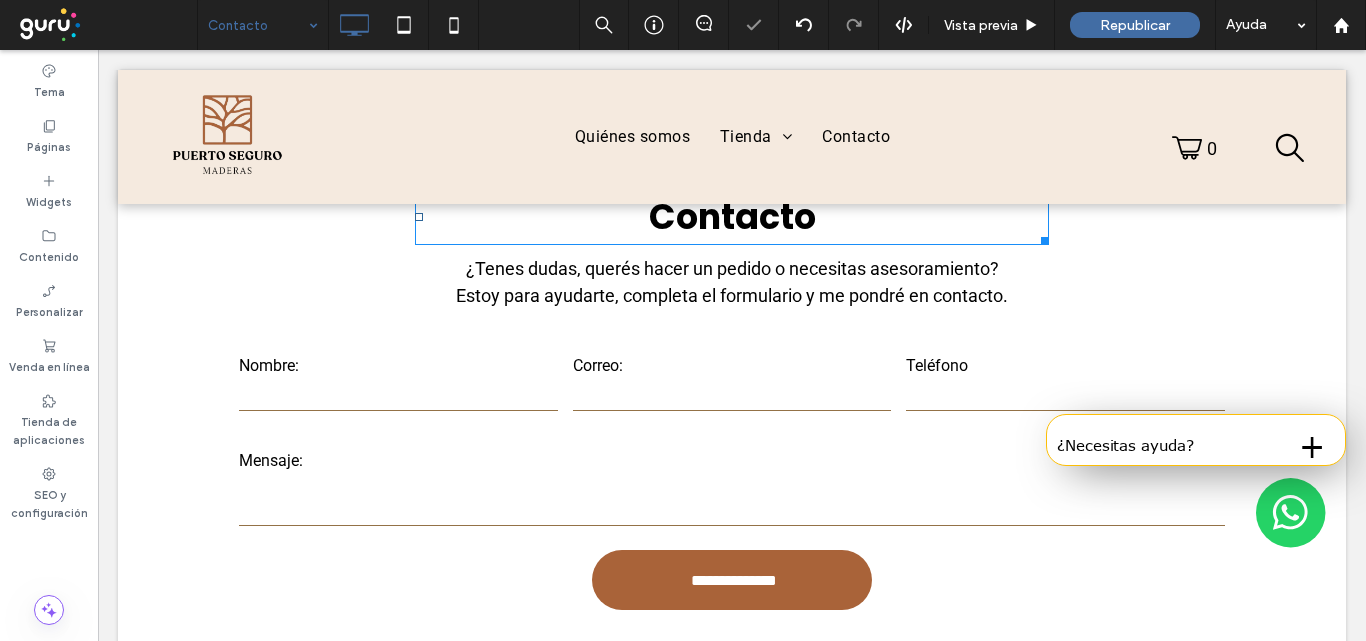 scroll, scrollTop: 1260, scrollLeft: 0, axis: vertical 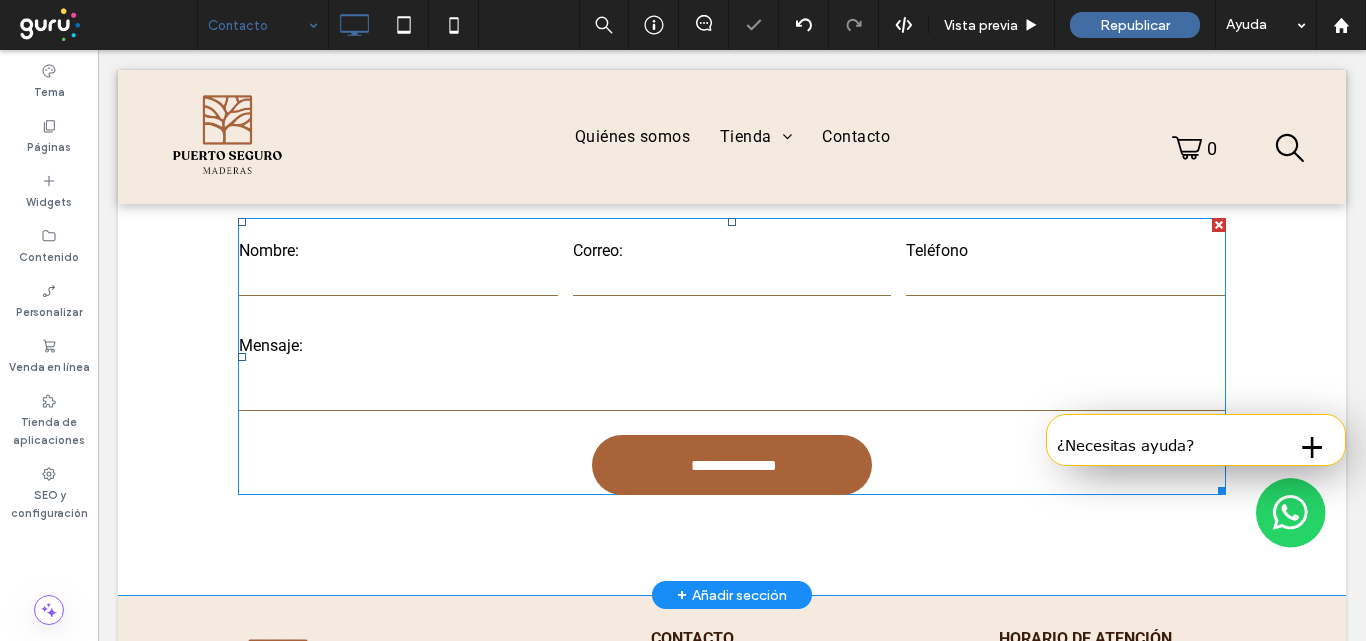 click on "Nombre:
Correo:
Teléfono
Mensaje:" at bounding box center (732, 317) 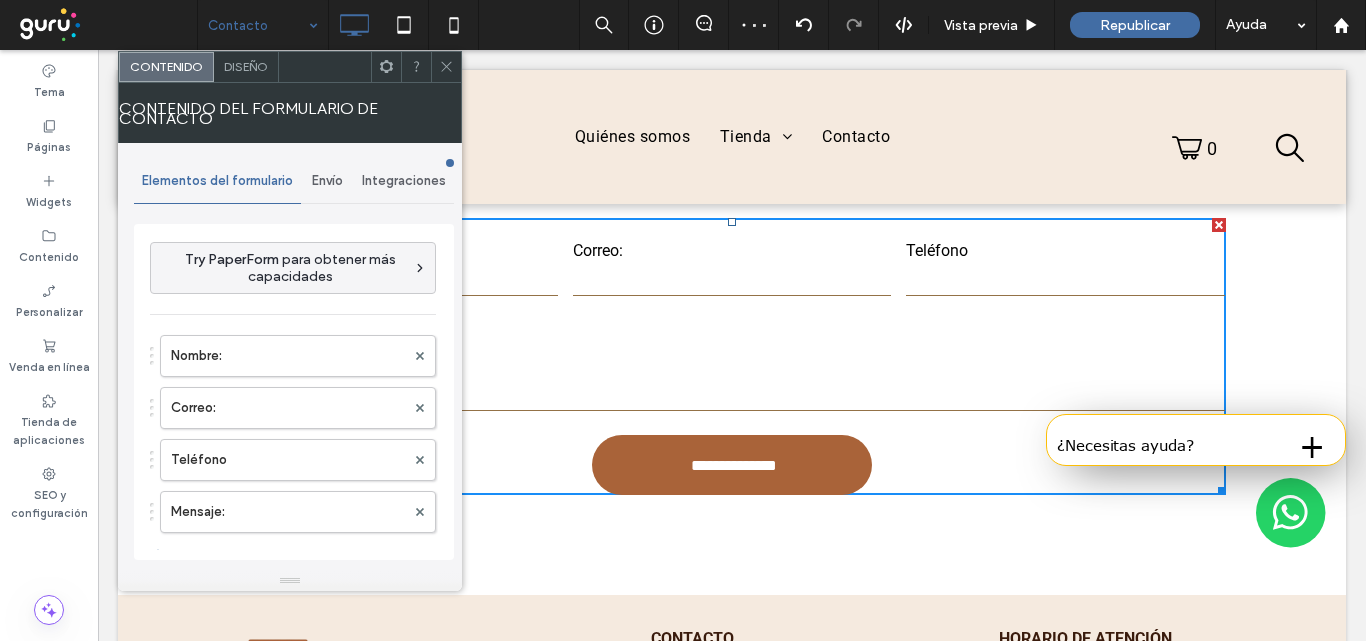 click on "Envío" at bounding box center (327, 181) 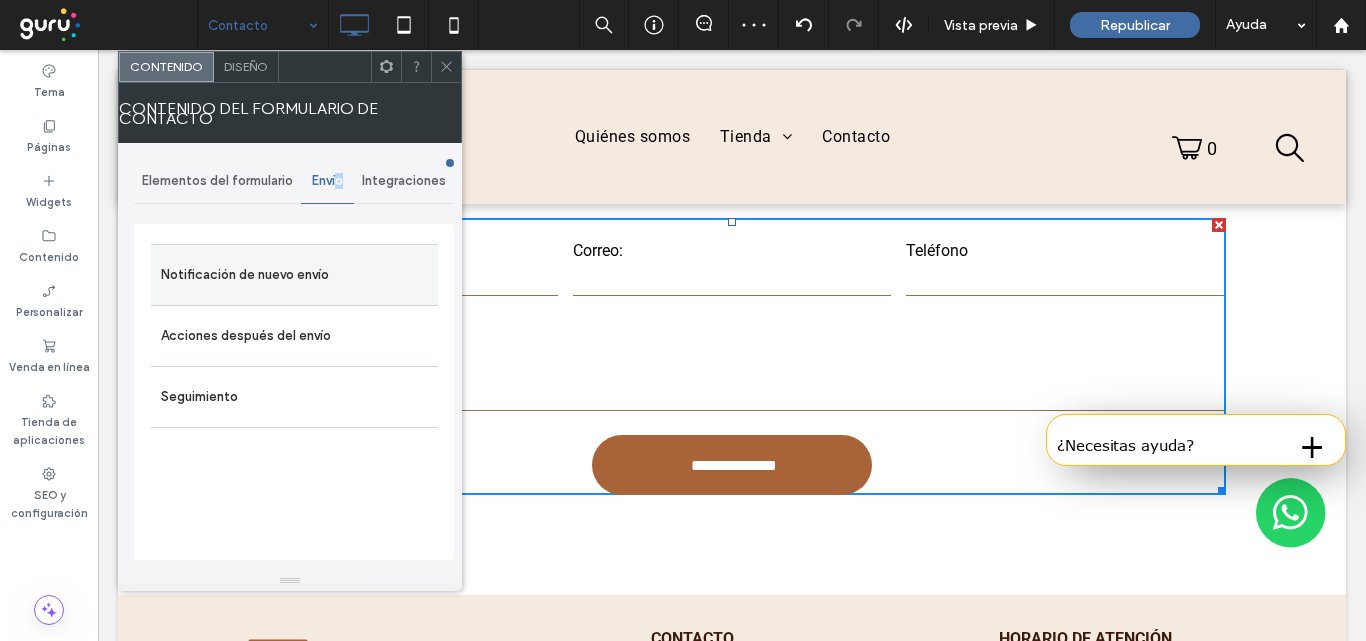 click on "Notificación de nuevo envío" at bounding box center (294, 275) 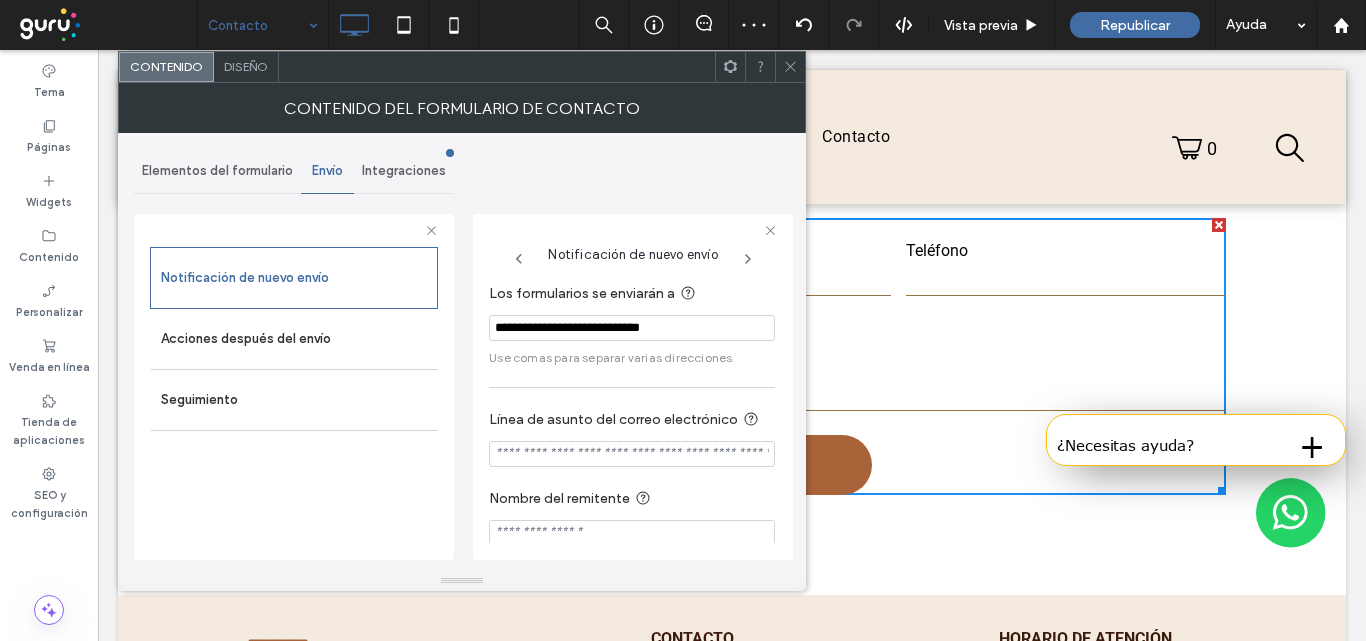 click 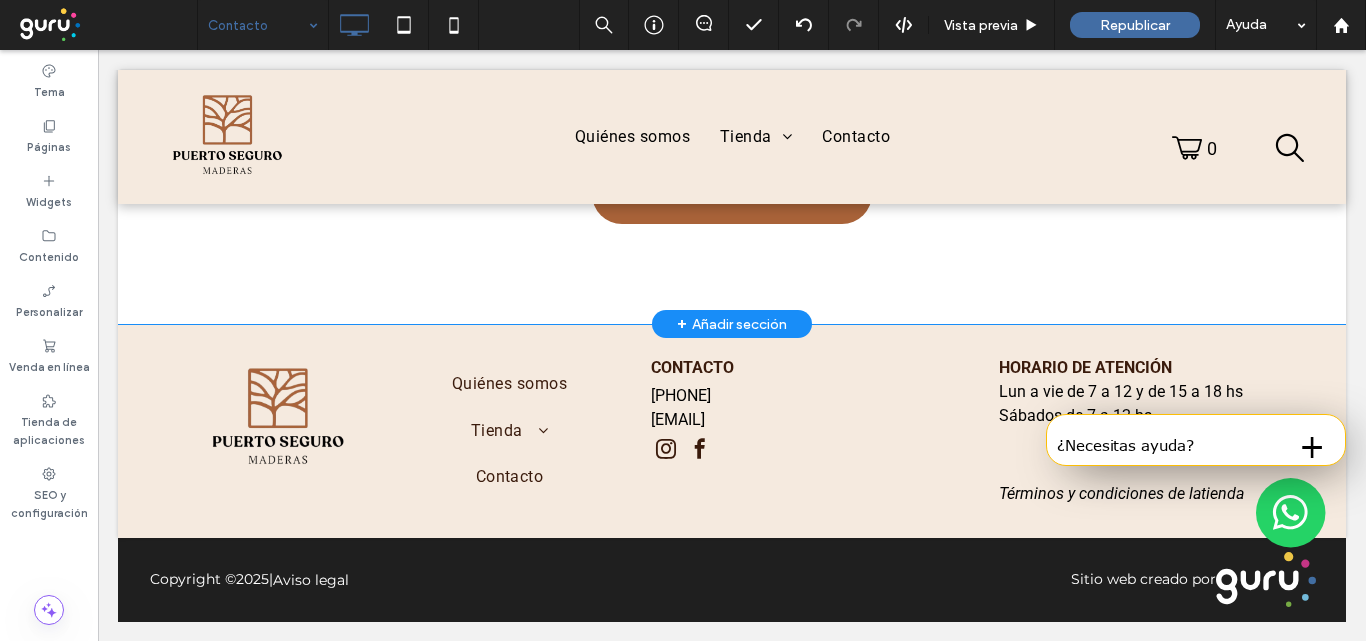 scroll, scrollTop: 1532, scrollLeft: 0, axis: vertical 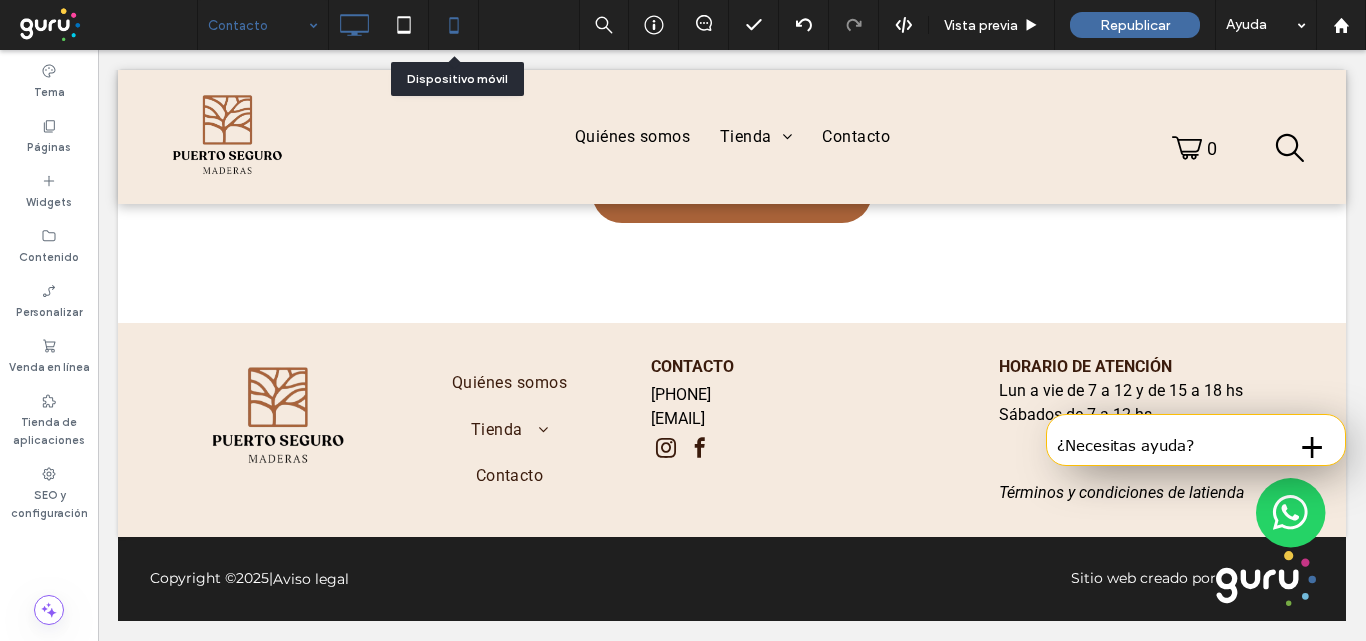 click 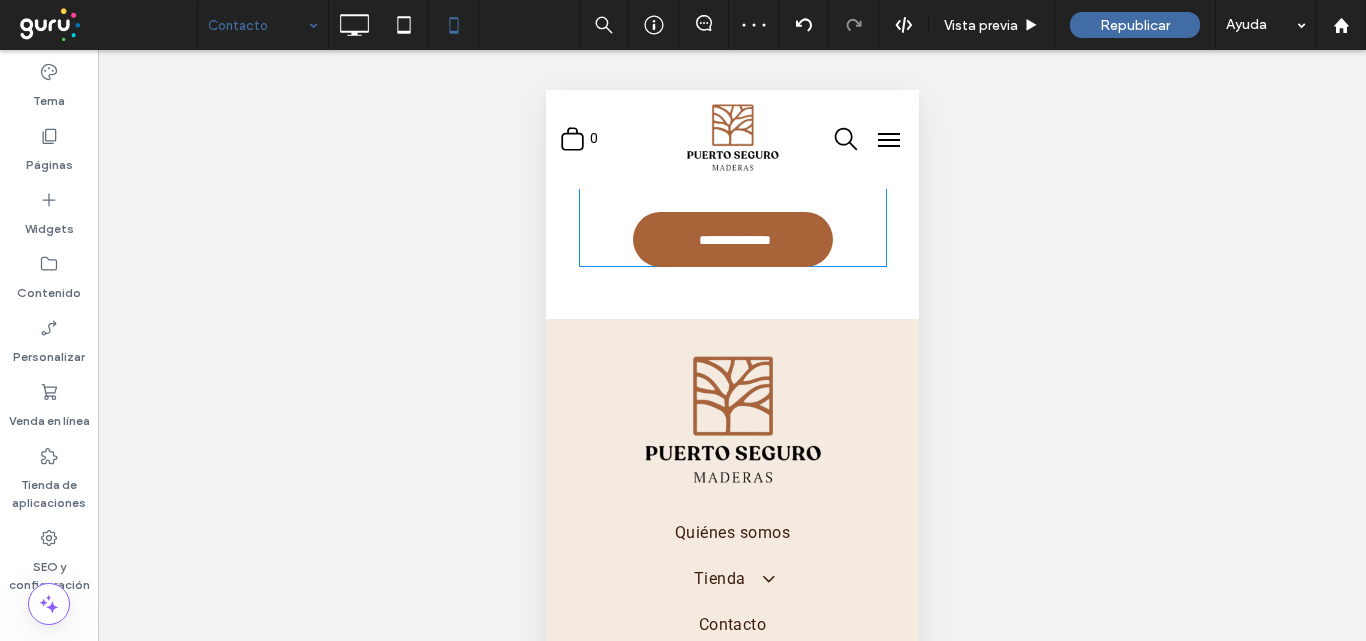 scroll, scrollTop: 1900, scrollLeft: 0, axis: vertical 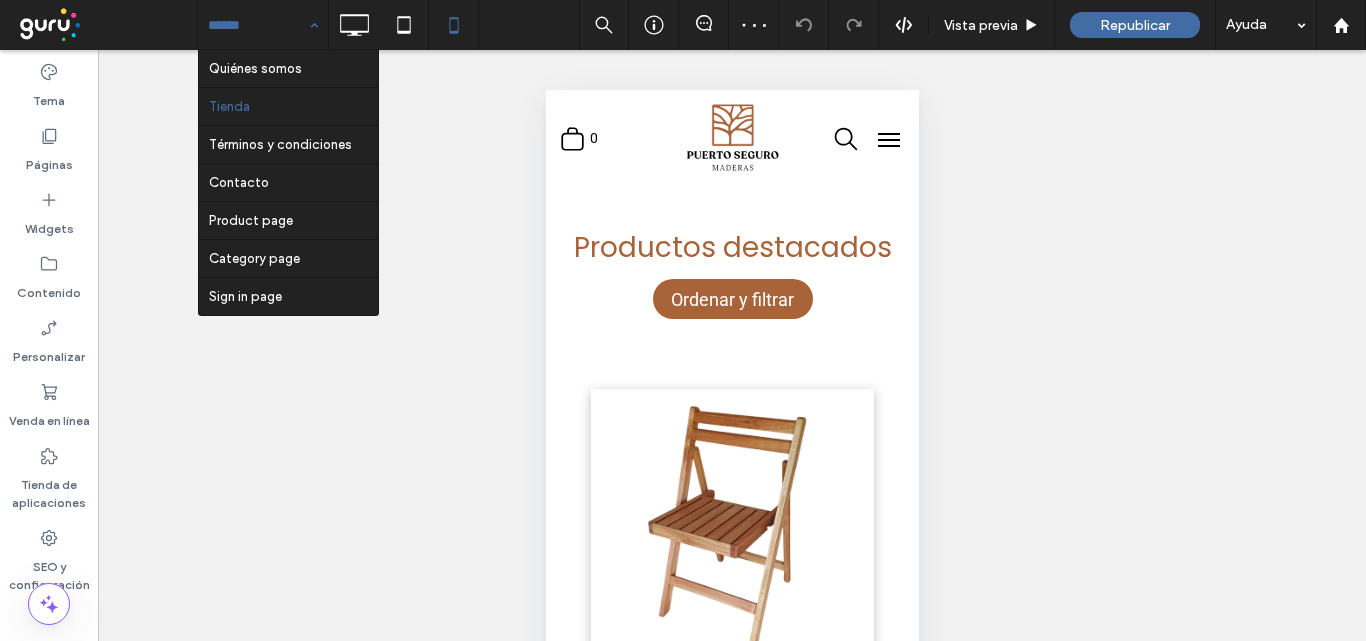 click at bounding box center (258, 25) 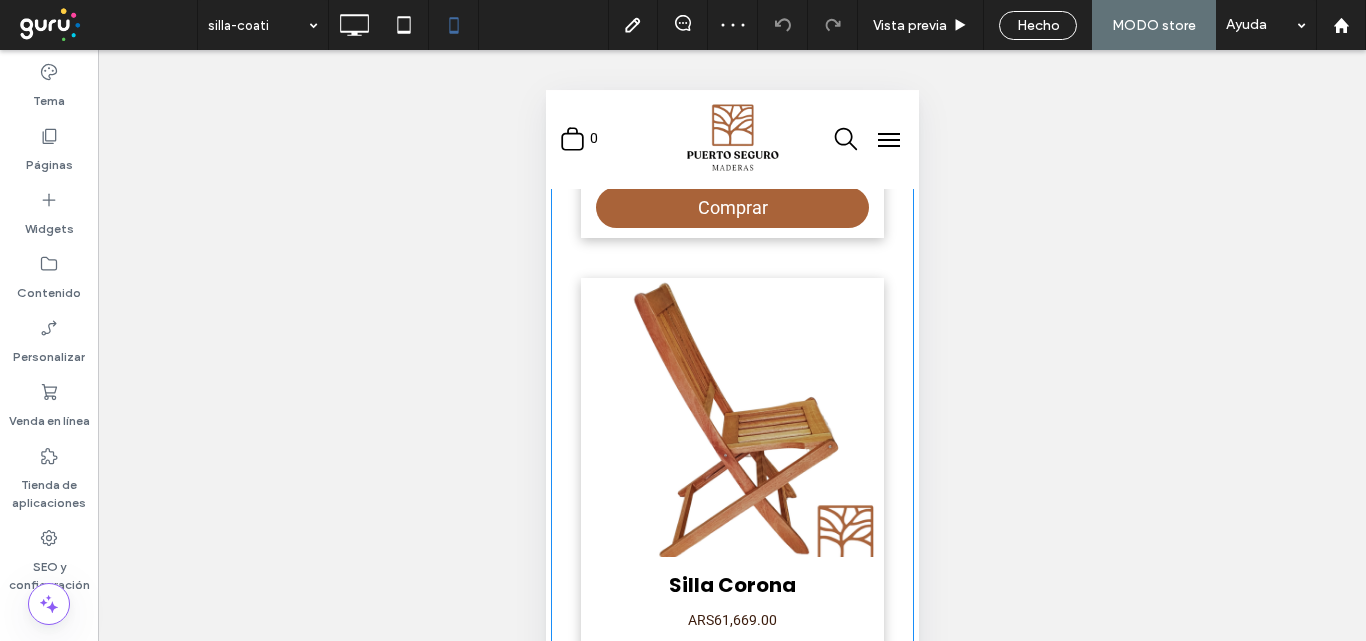 scroll, scrollTop: 2200, scrollLeft: 0, axis: vertical 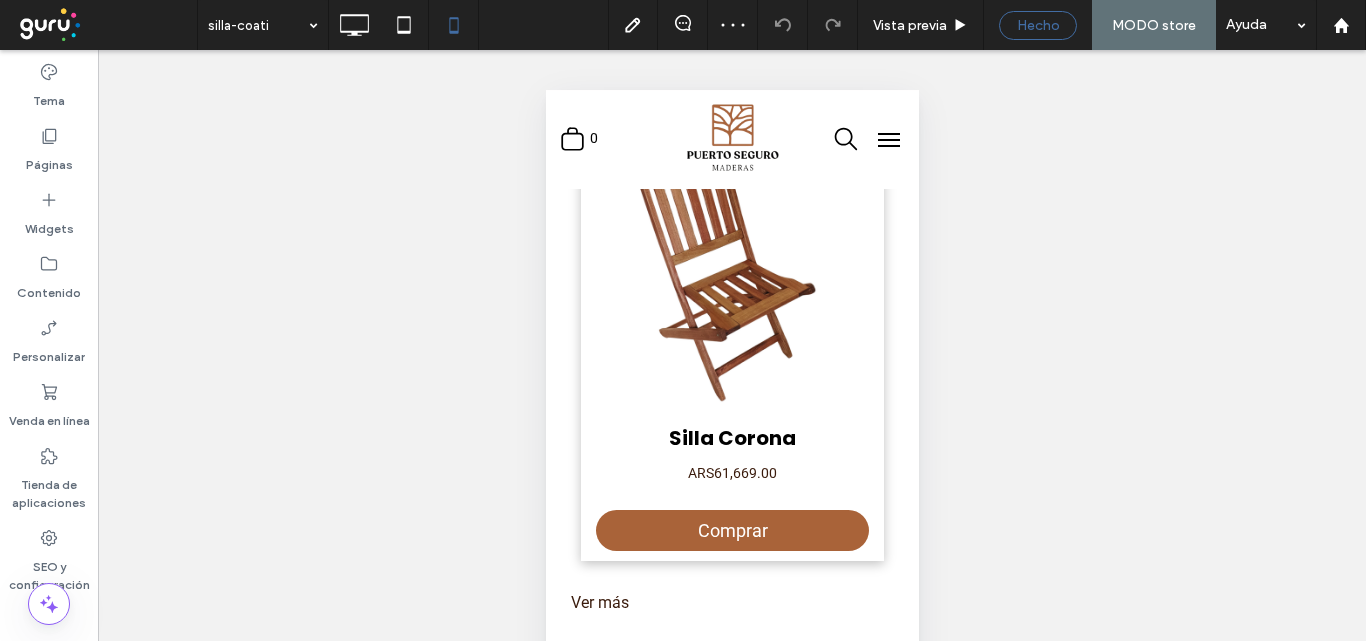 click on "Hecho" at bounding box center [1038, 25] 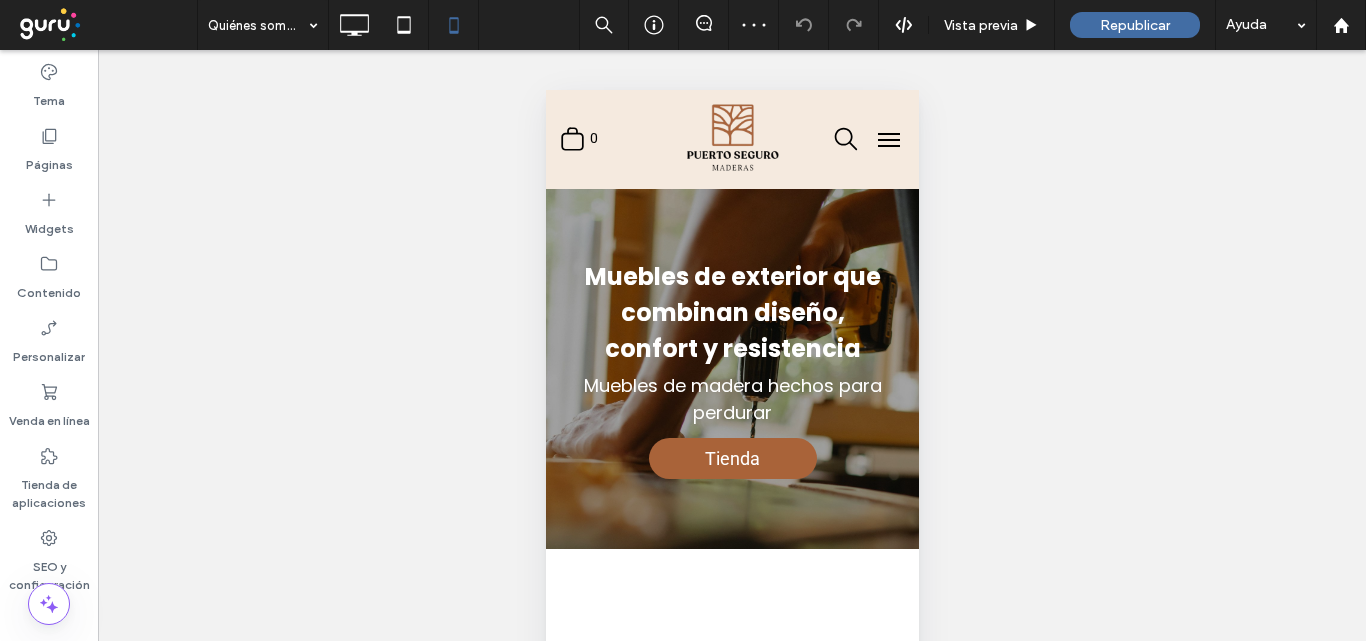 scroll, scrollTop: 0, scrollLeft: 0, axis: both 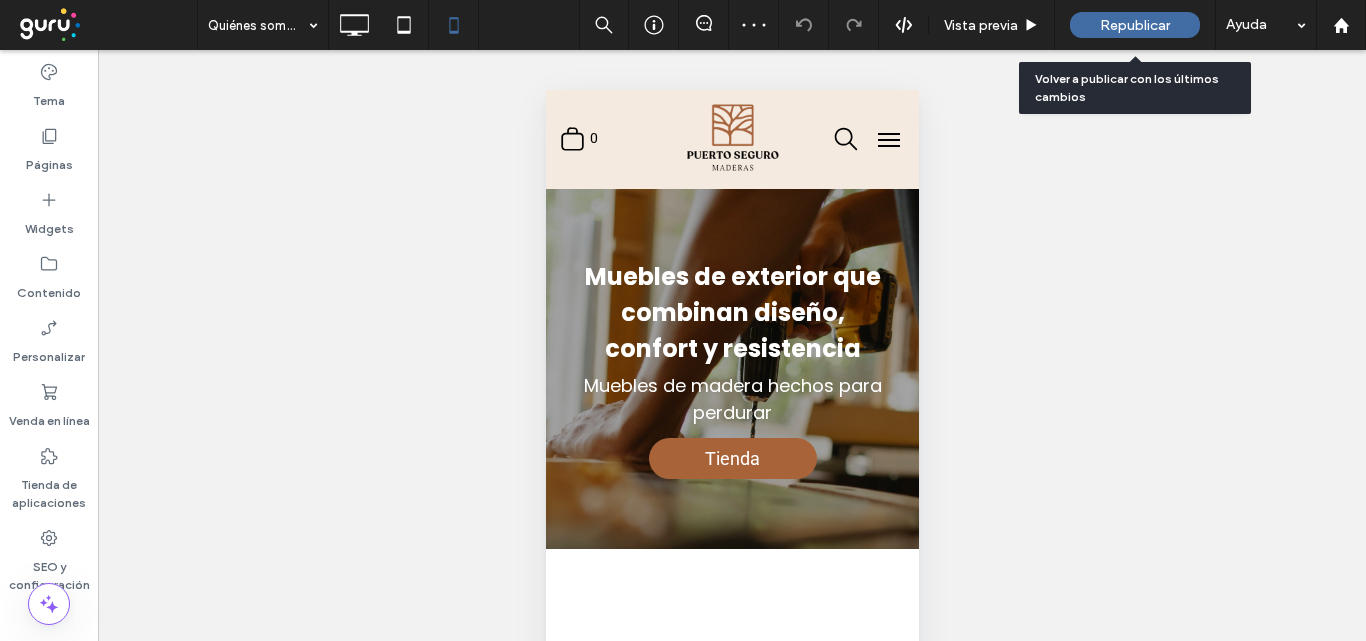 click on "Republicar" at bounding box center (1135, 25) 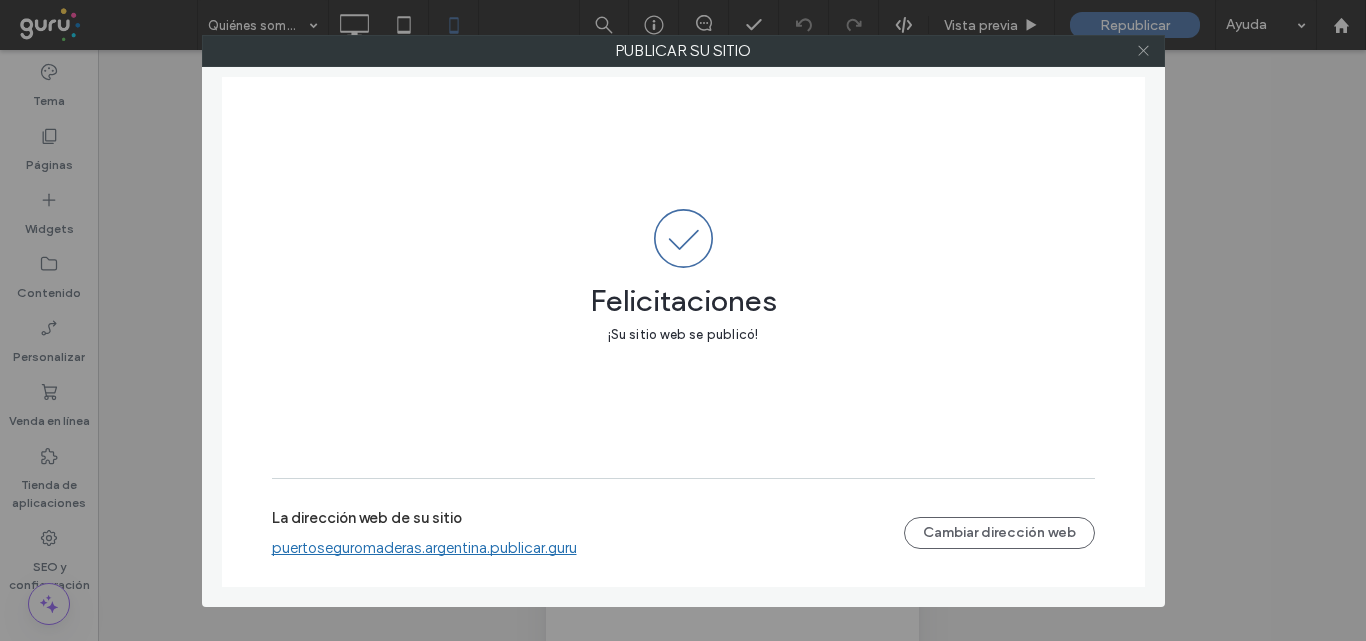 click 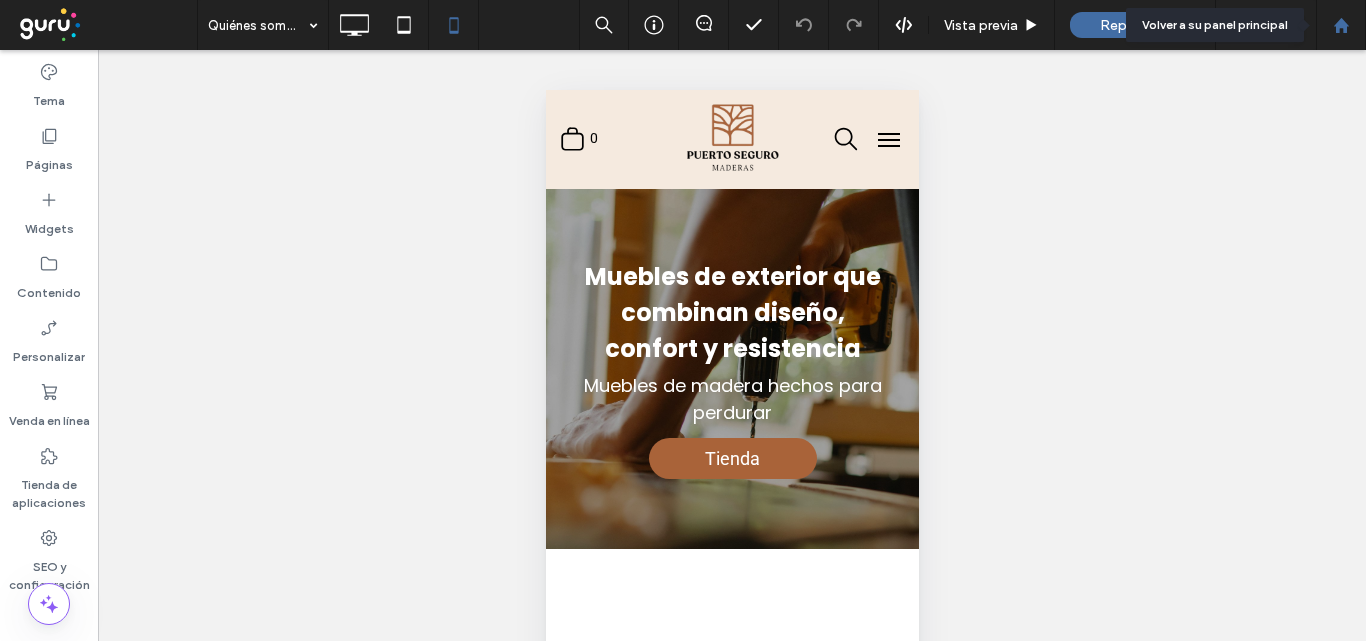 click 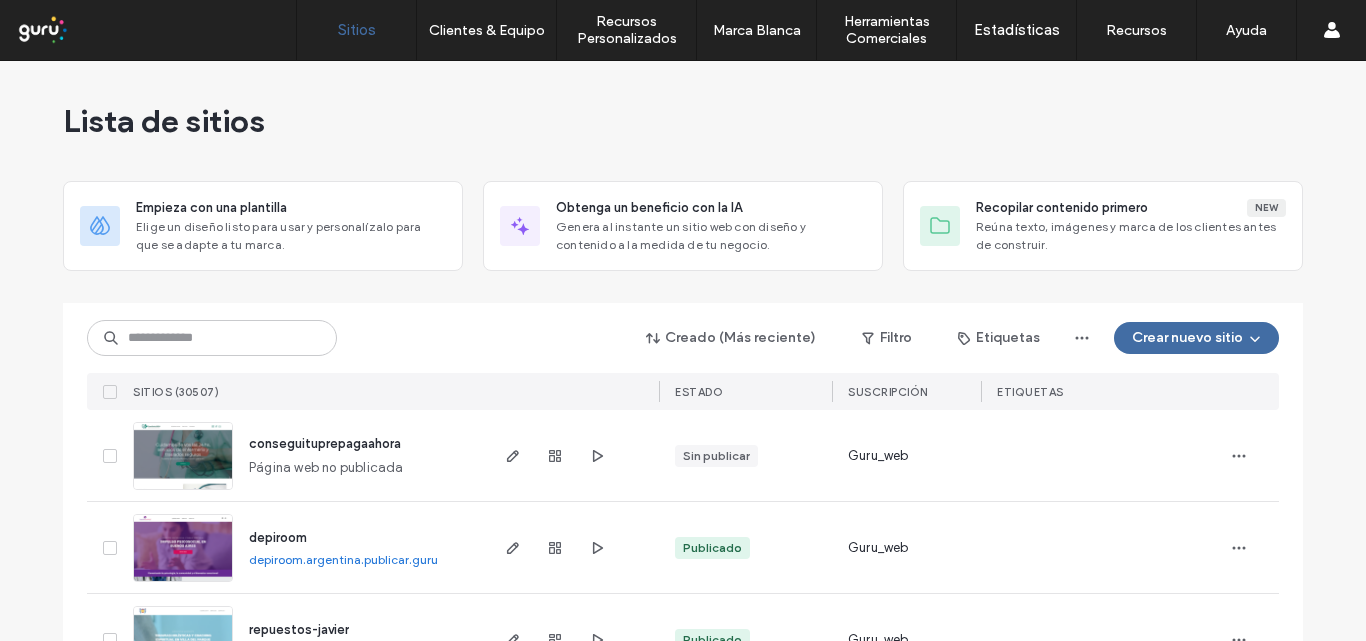 scroll, scrollTop: 0, scrollLeft: 0, axis: both 